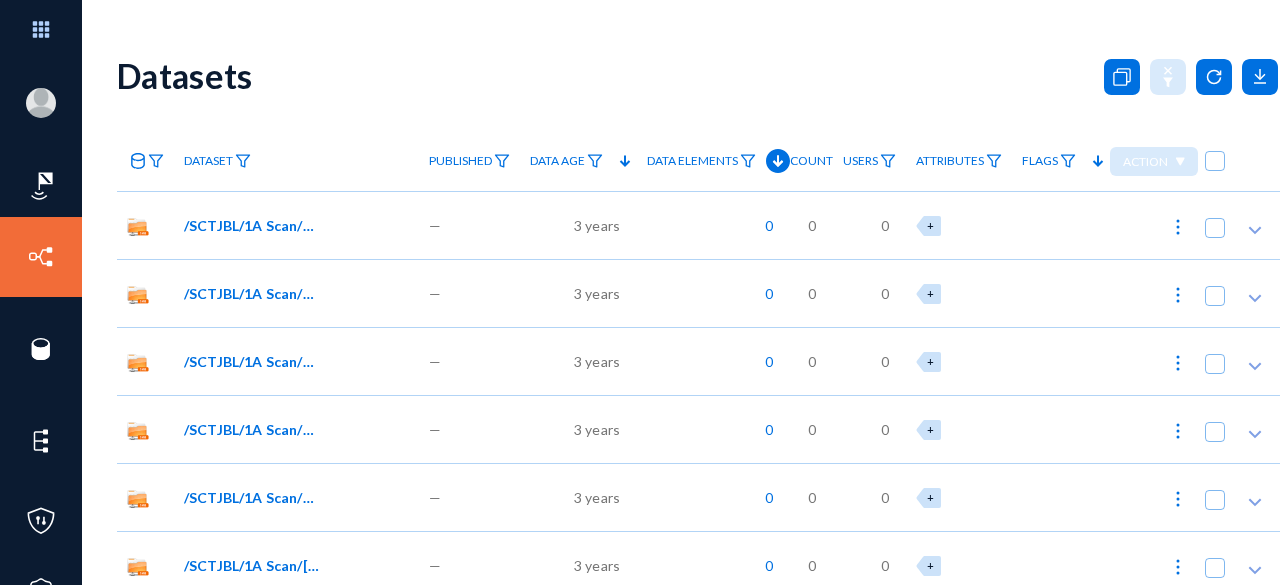 scroll, scrollTop: 0, scrollLeft: 0, axis: both 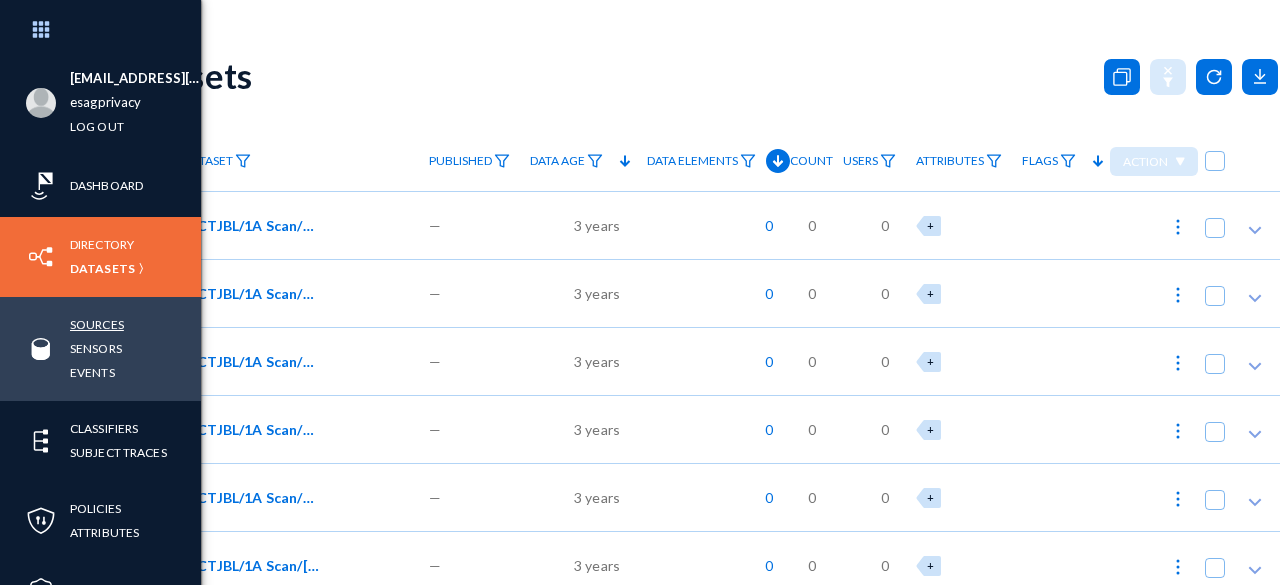 click on "Sources" at bounding box center (97, 324) 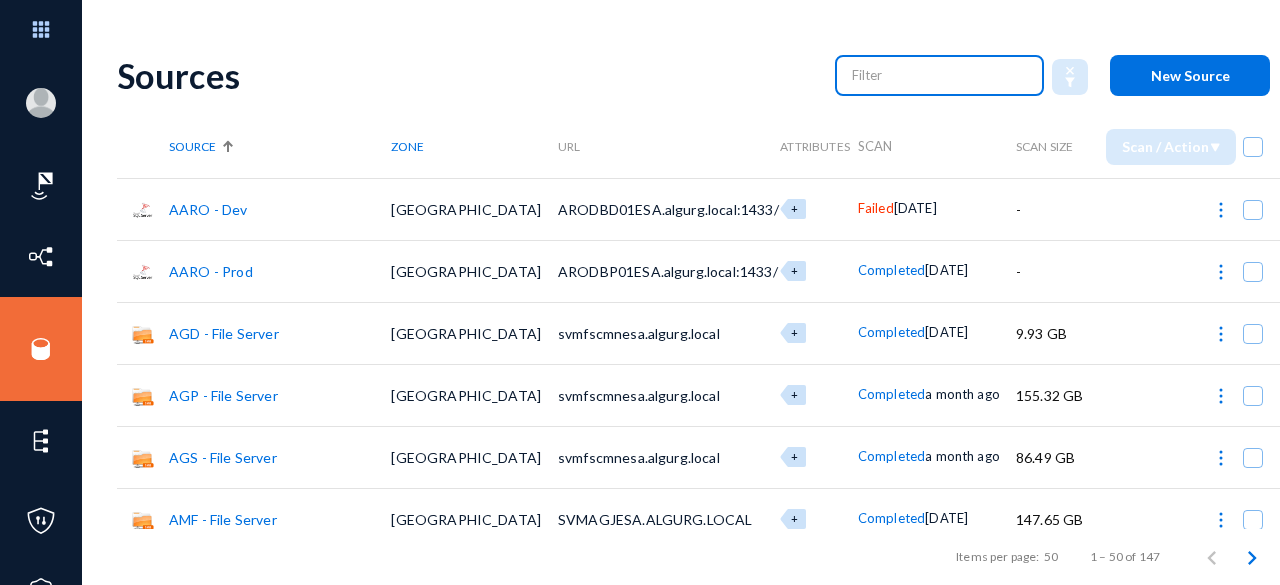 click at bounding box center (940, 75) 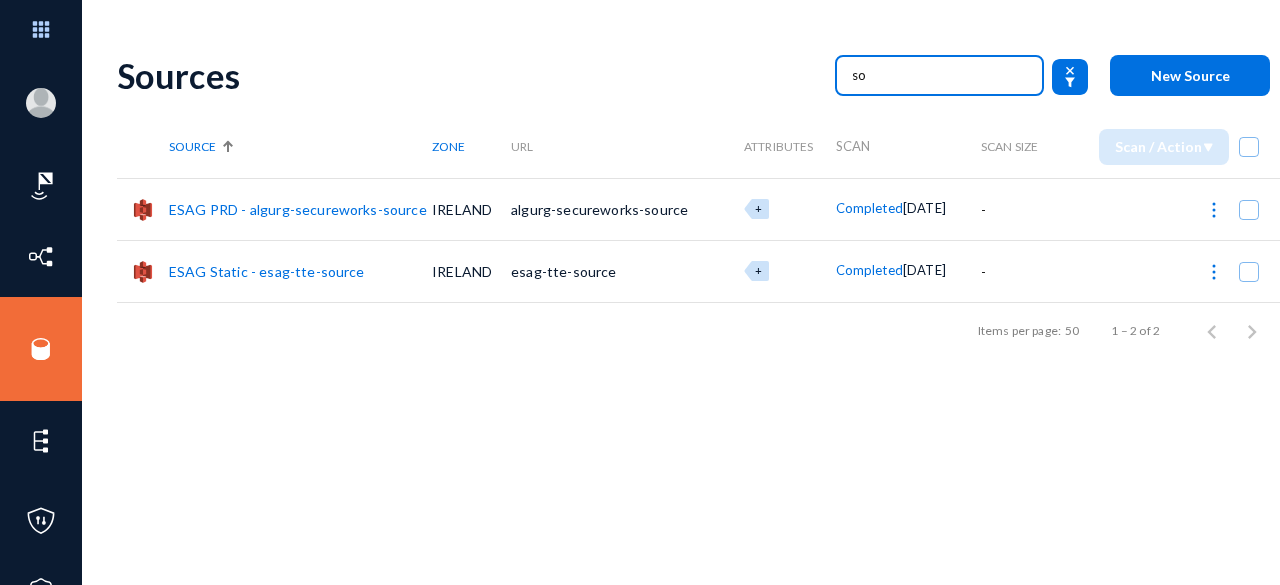 type on "s" 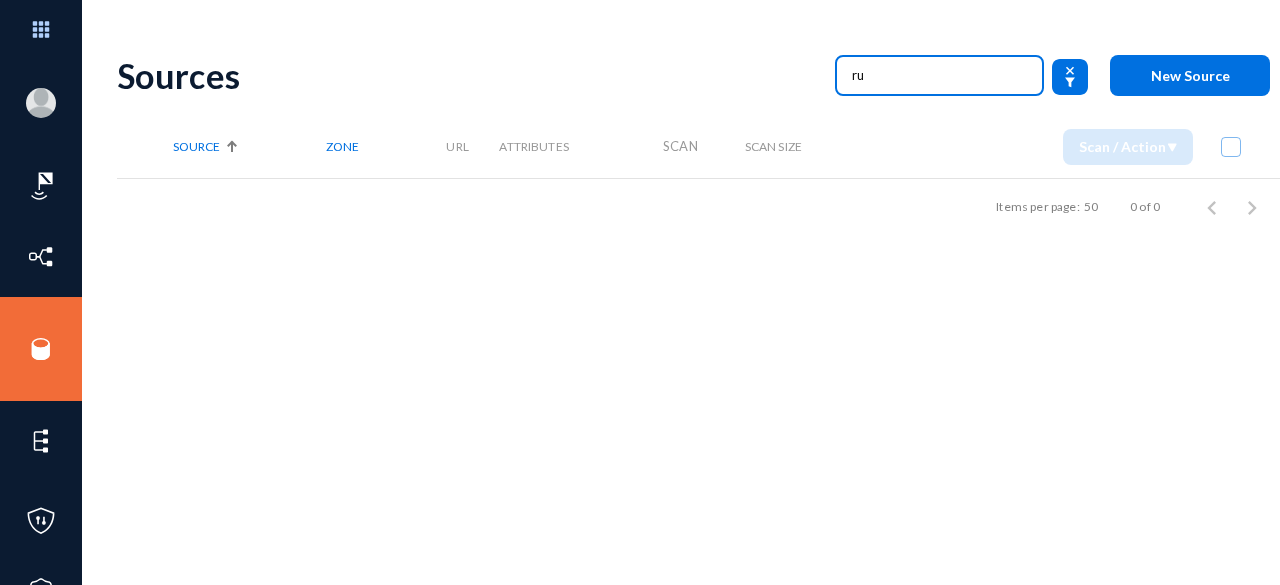 type on "r" 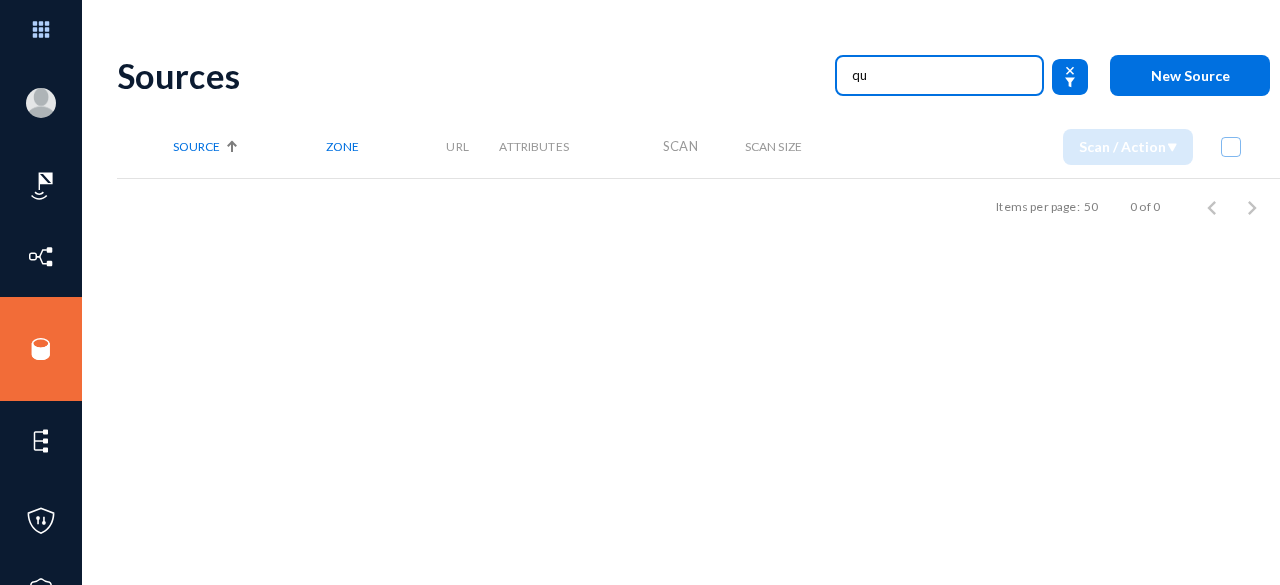 type on "q" 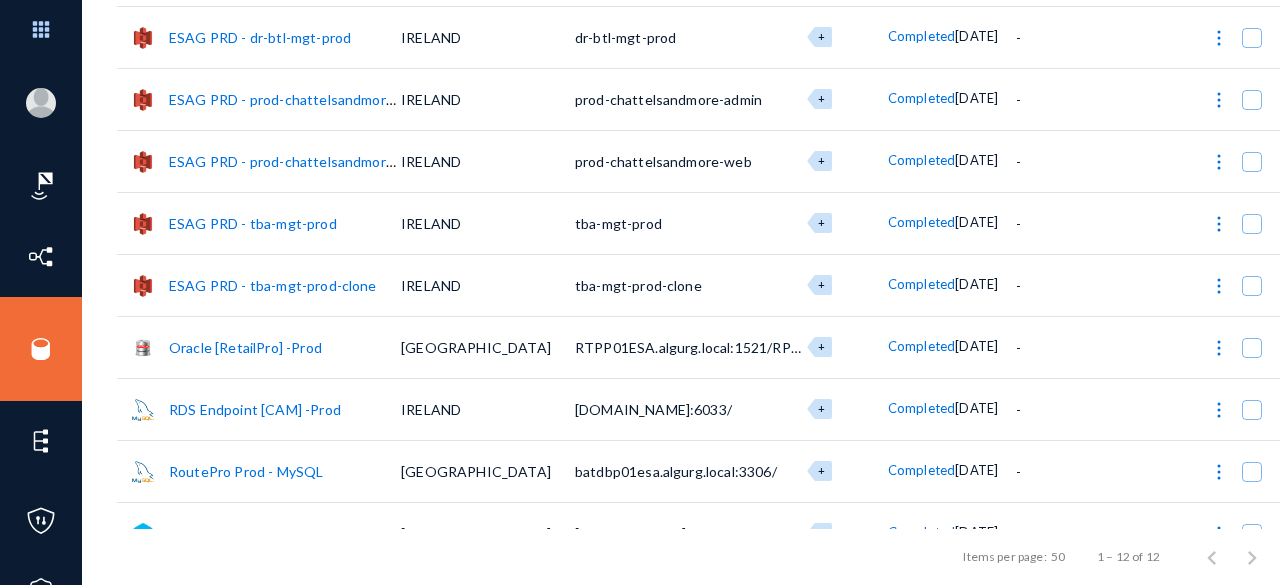 scroll, scrollTop: 0, scrollLeft: 0, axis: both 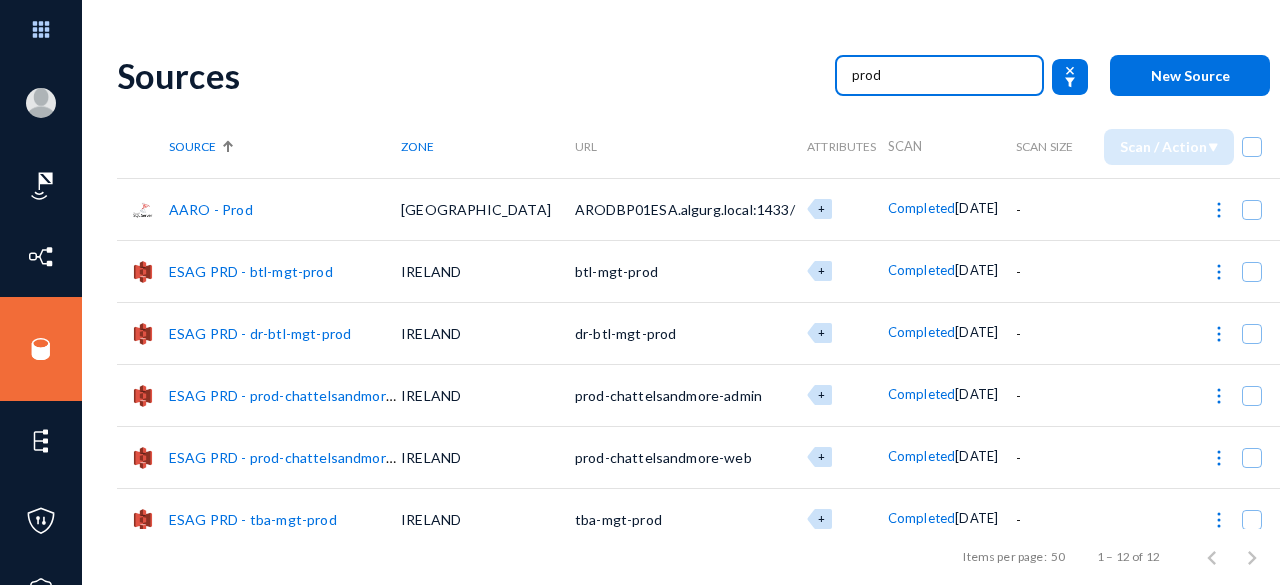 click on "prod" at bounding box center (940, 75) 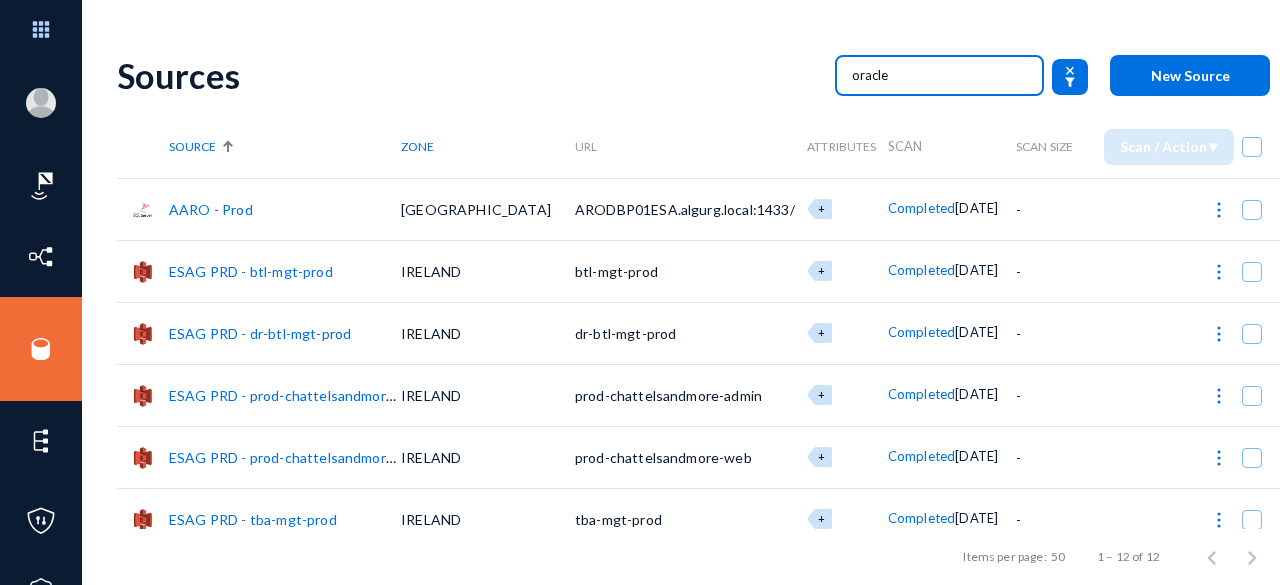 type on "oracle" 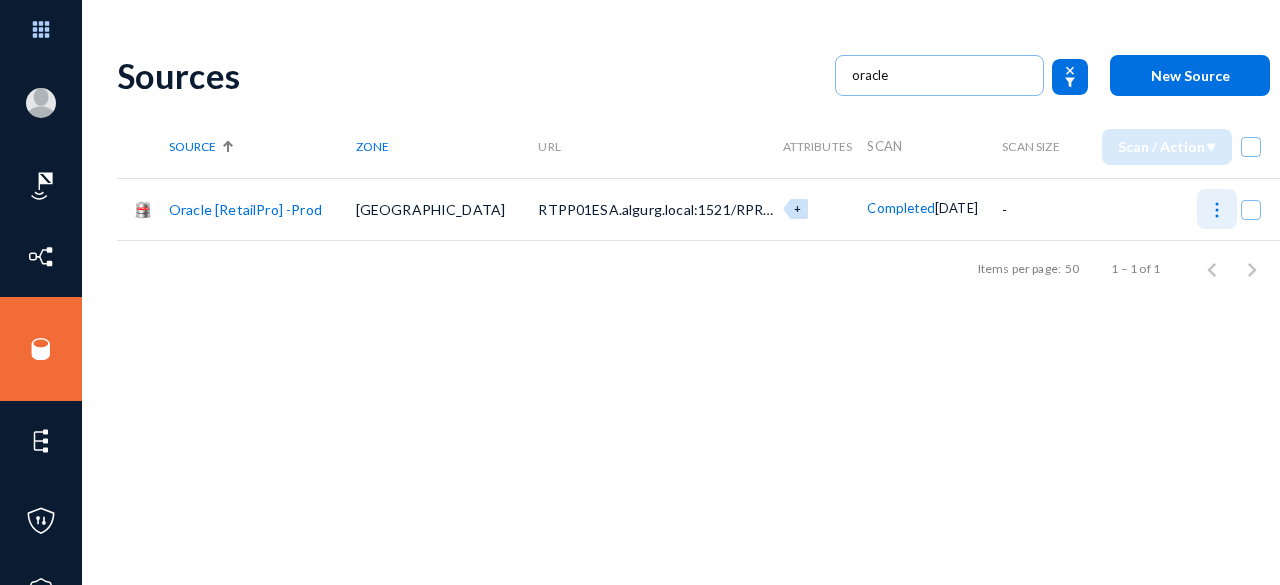 click 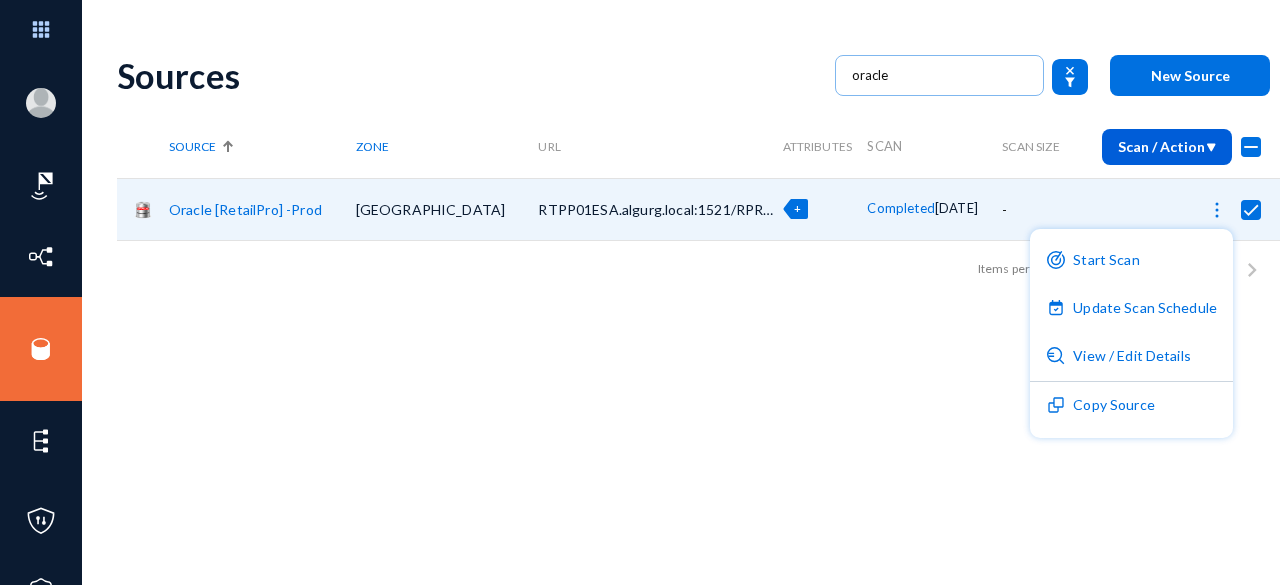 click at bounding box center [640, 292] 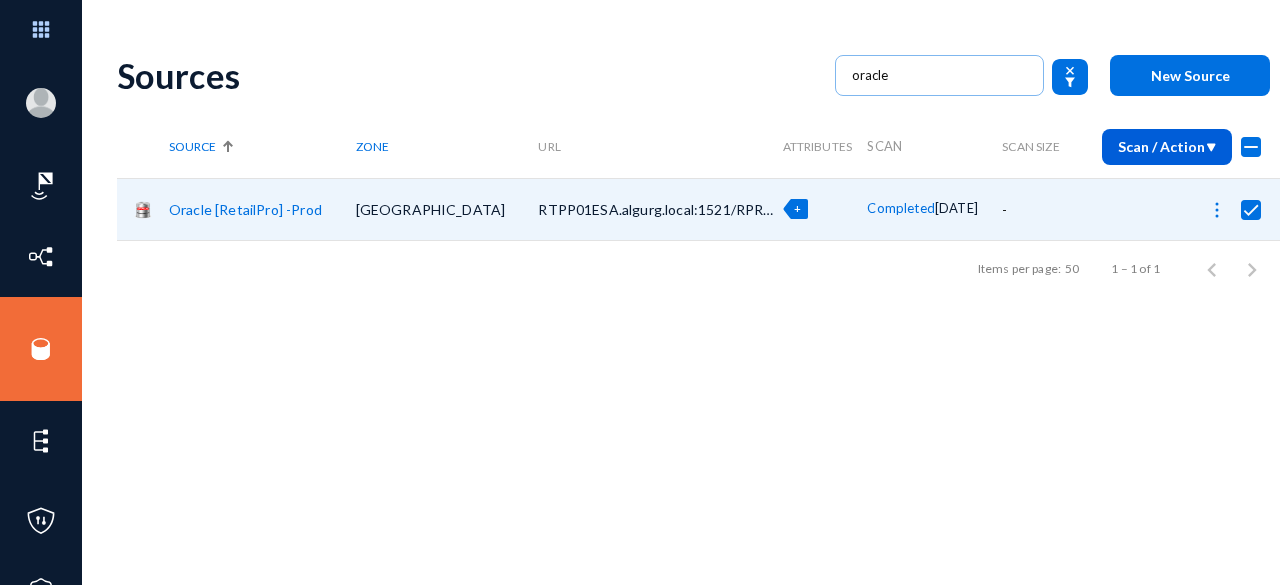 checkbox on "false" 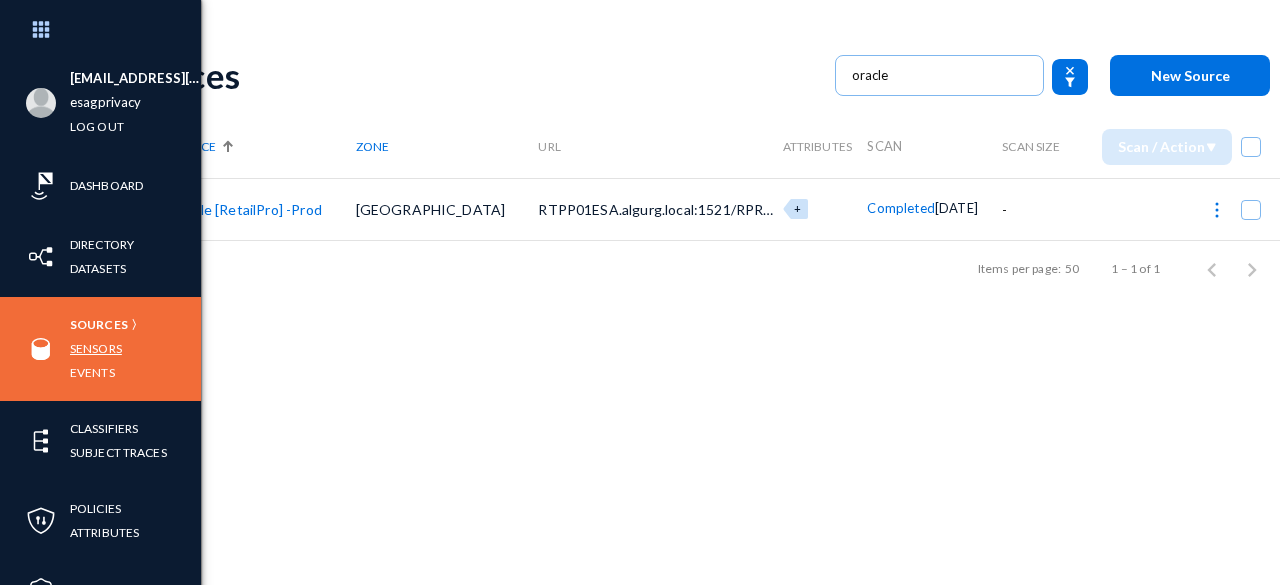 click on "Sensors" at bounding box center [96, 348] 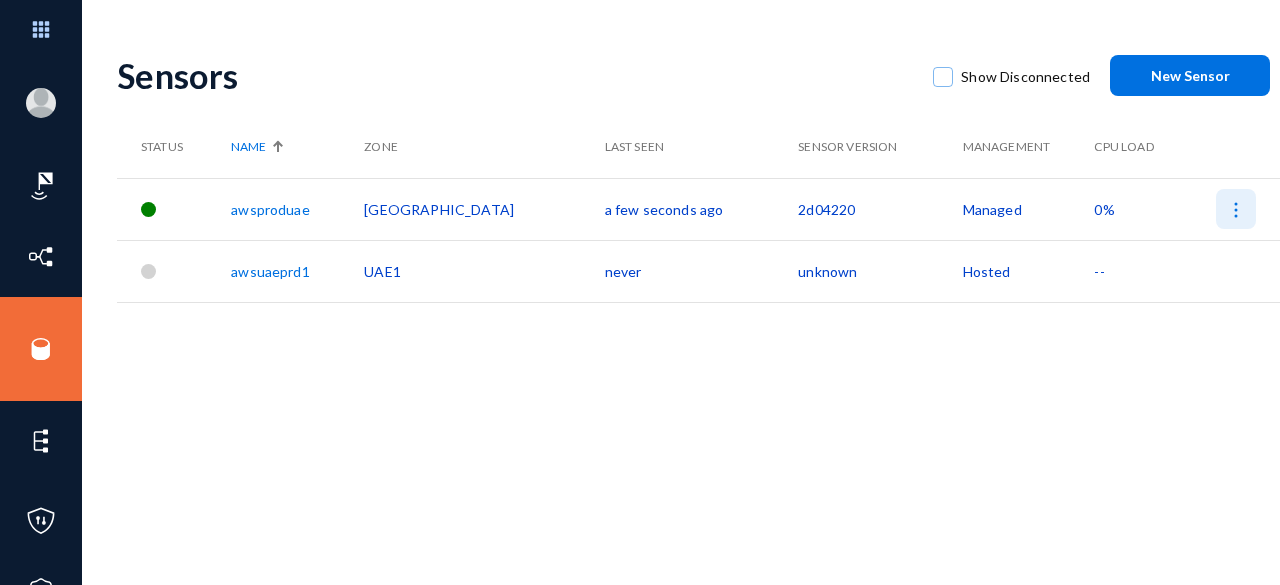 click 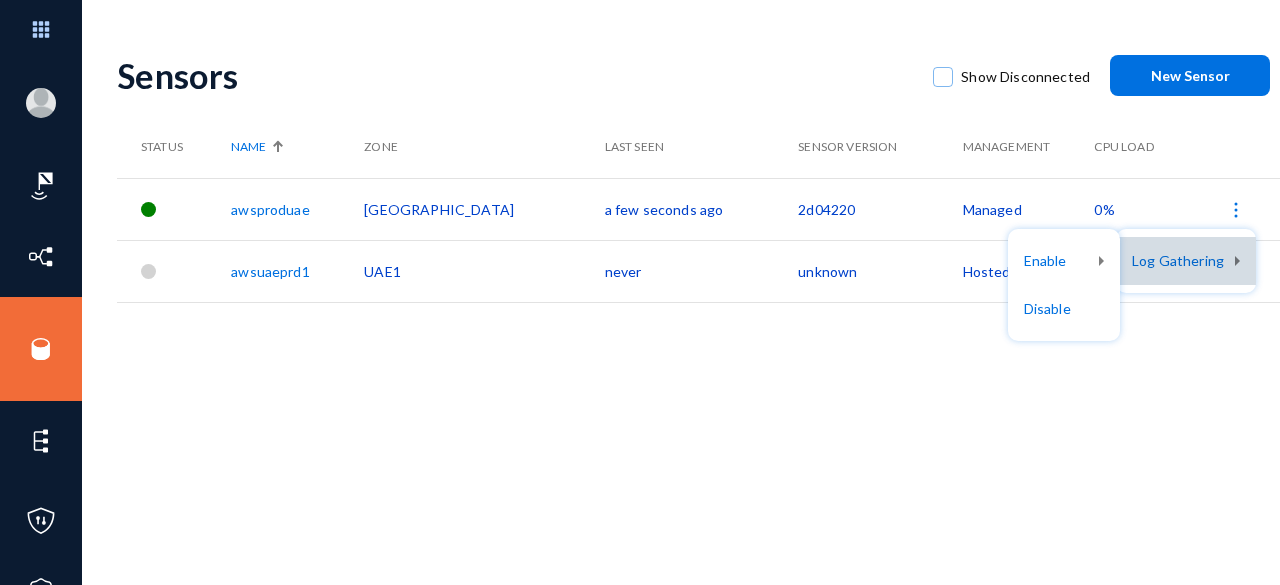 click on "Log Gathering" at bounding box center [1186, 261] 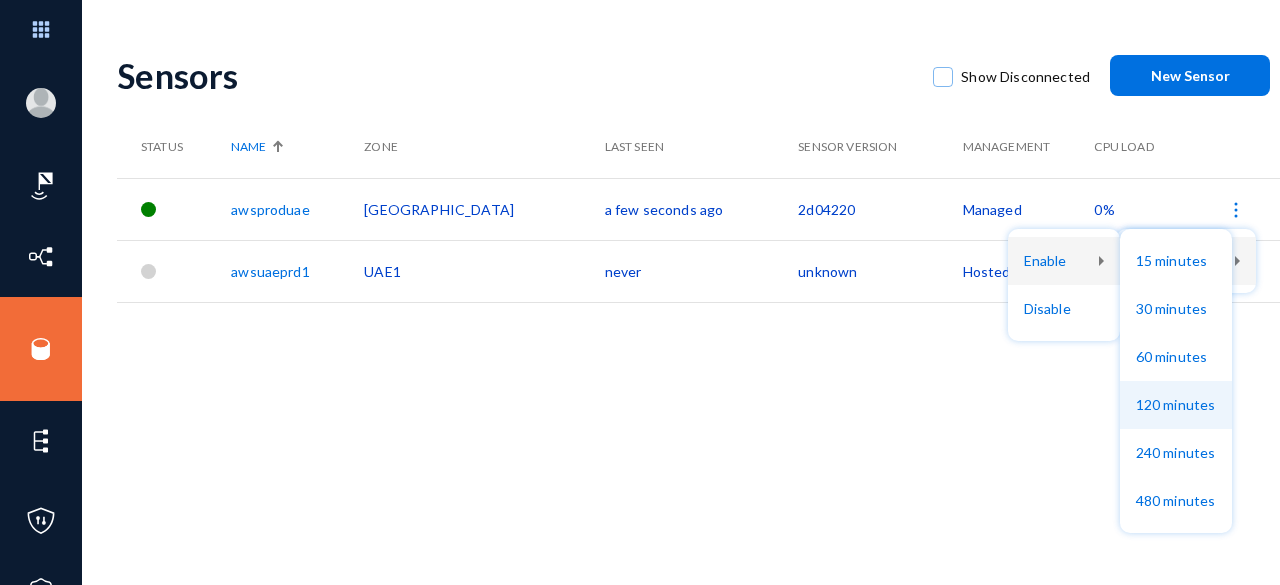 click on "120 minutes" at bounding box center (1176, 405) 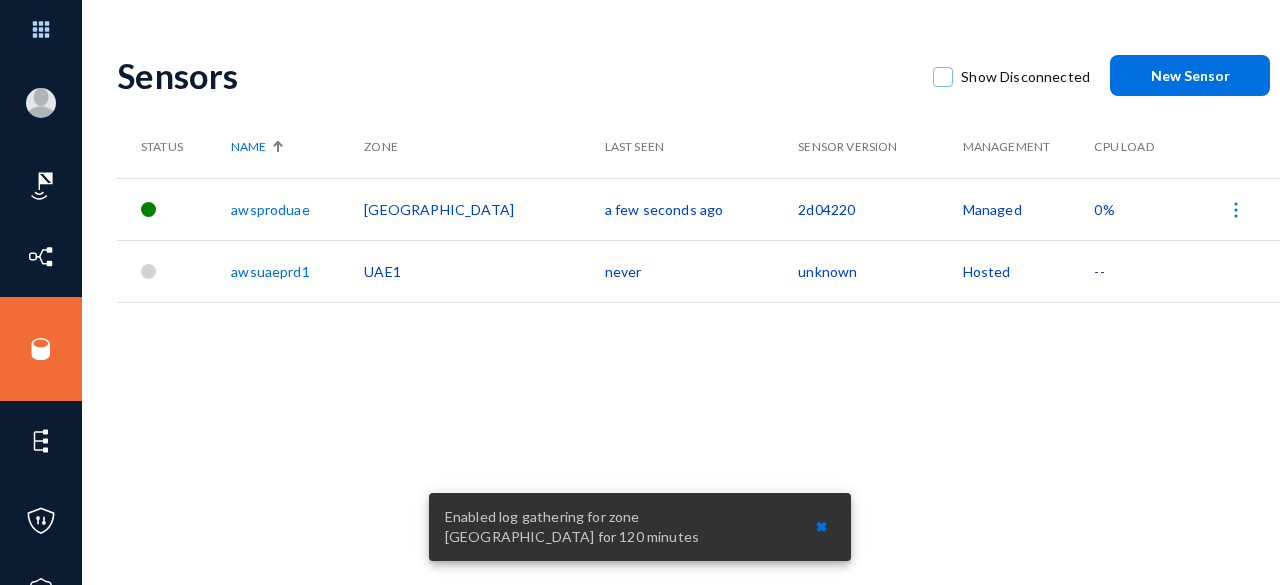 type 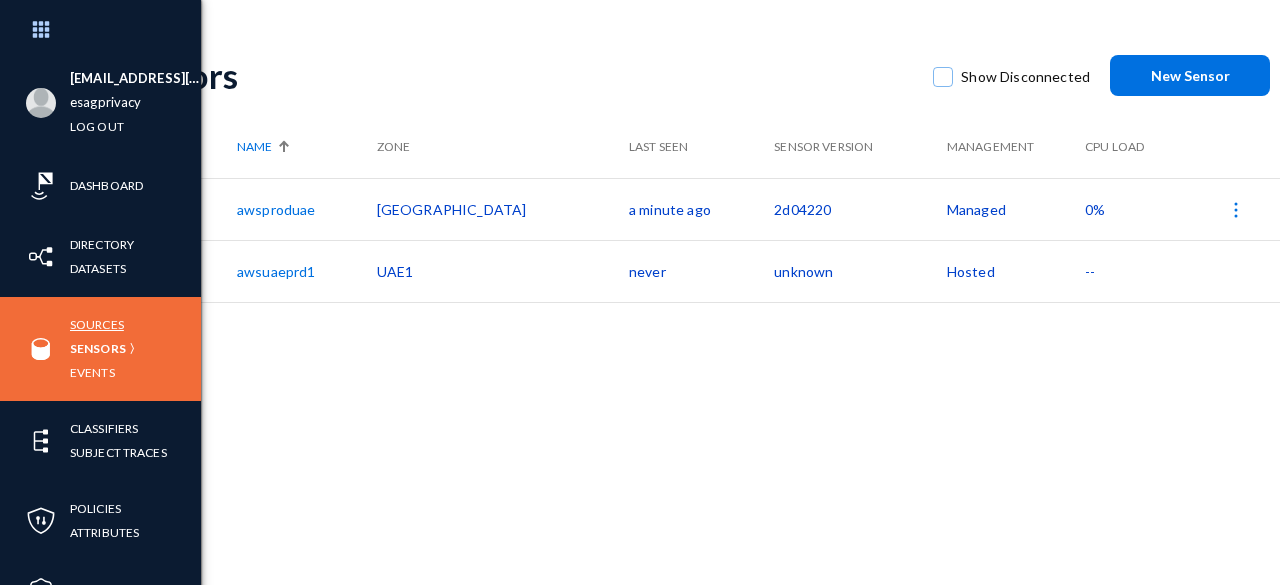 click on "Sources" at bounding box center [97, 324] 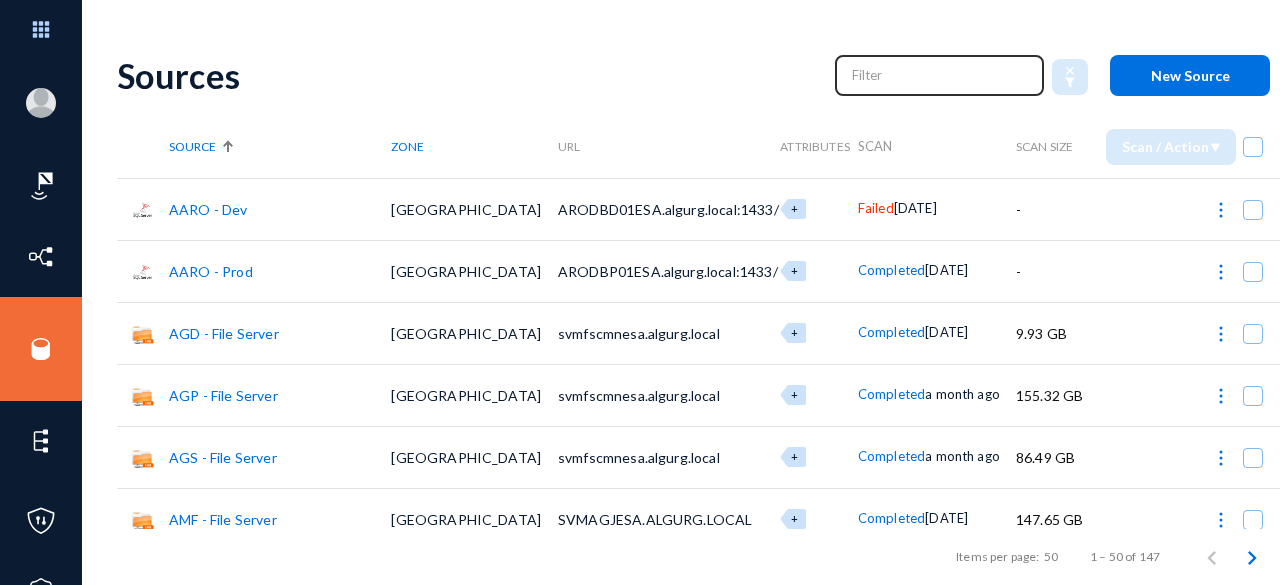 click at bounding box center (940, 75) 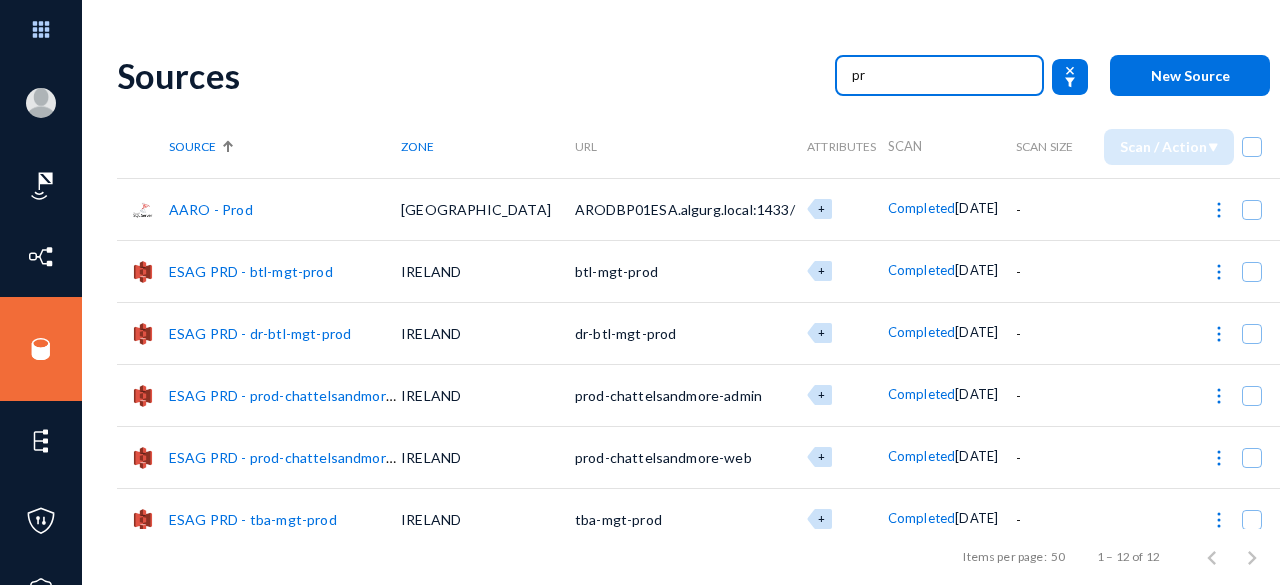 type on "p" 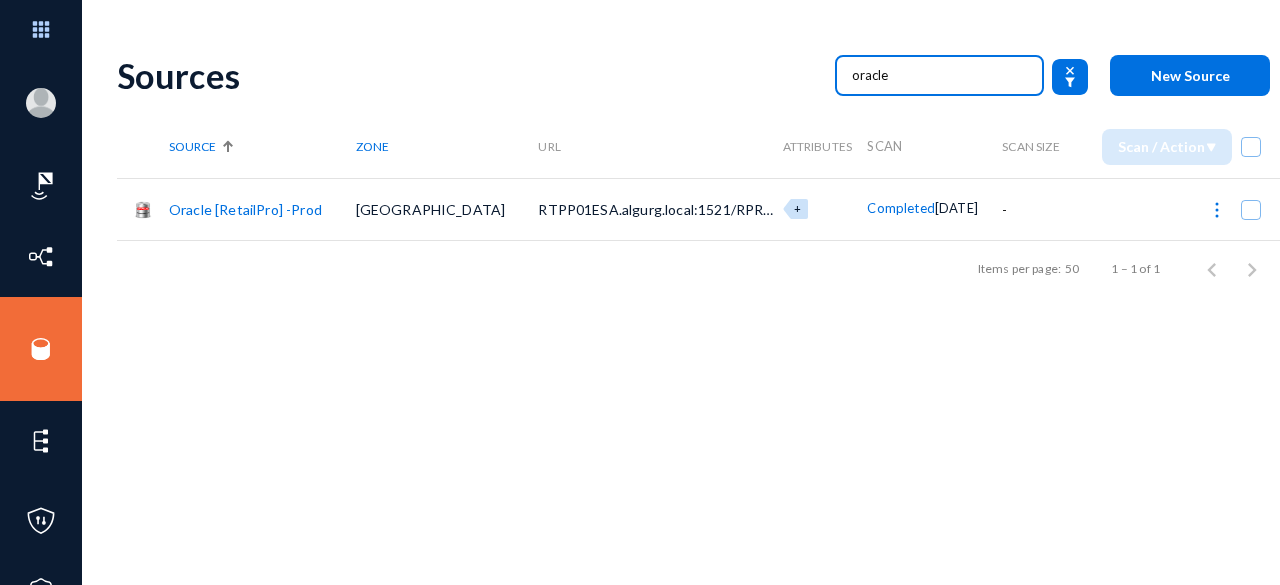 type on "oracle" 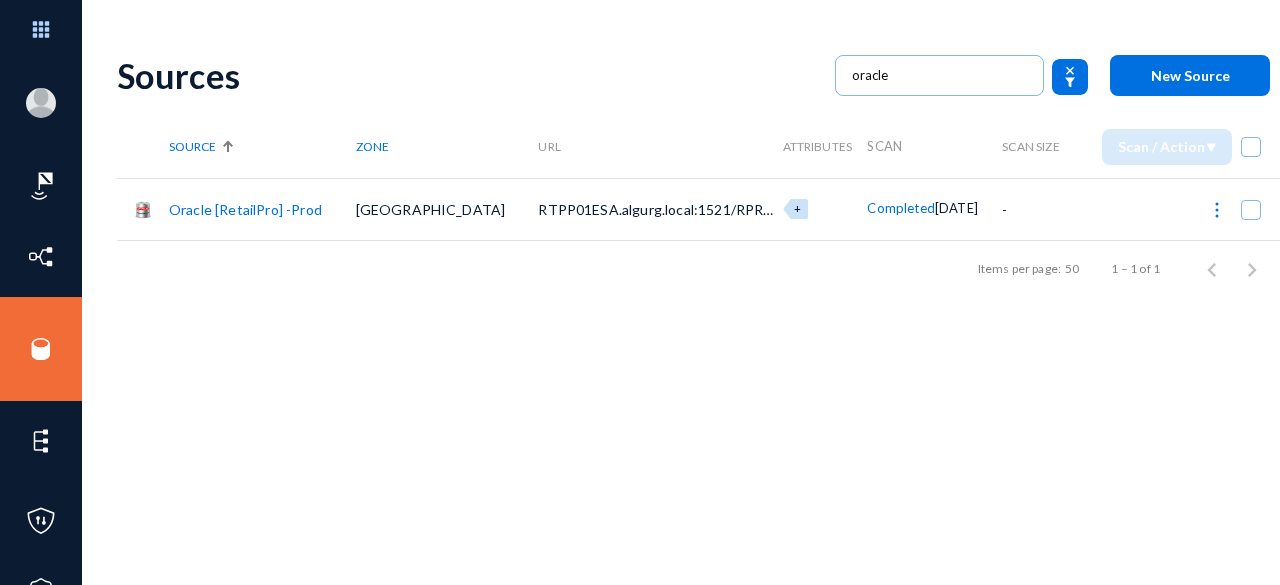 click on "Oracle [RetailPro] -Prod" 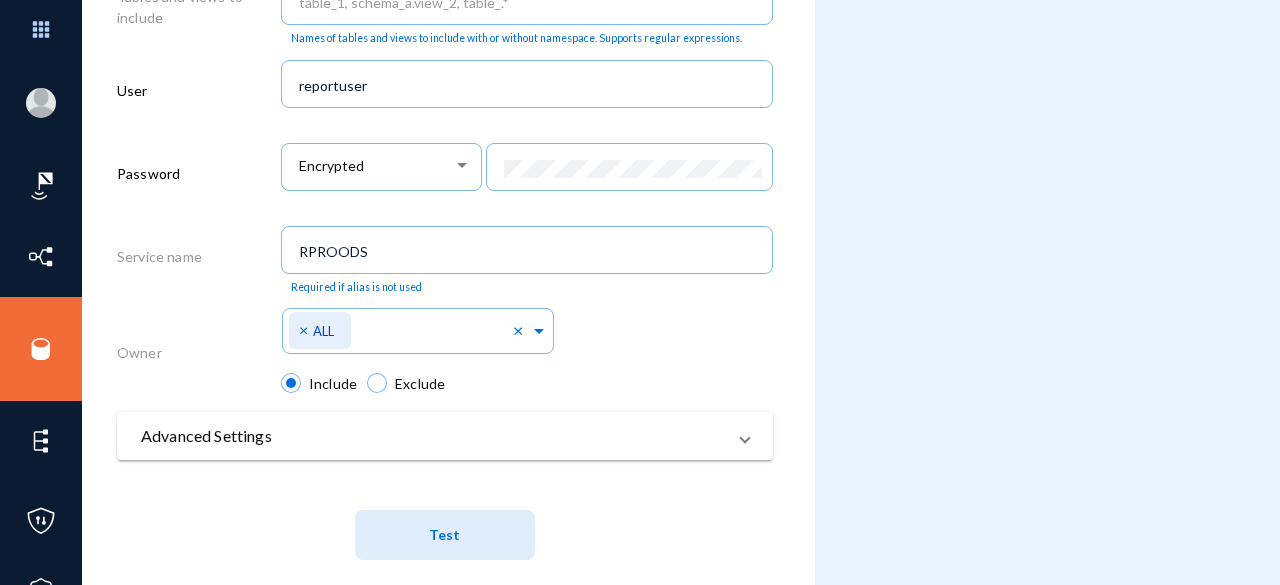 scroll, scrollTop: 1208, scrollLeft: 0, axis: vertical 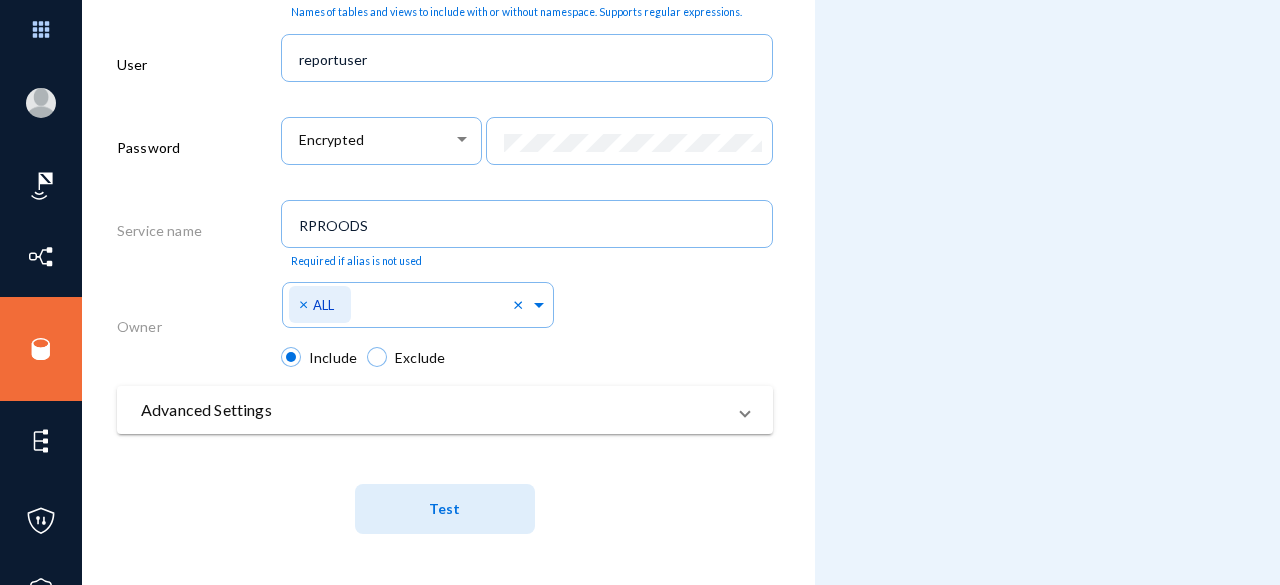 click on "Test" 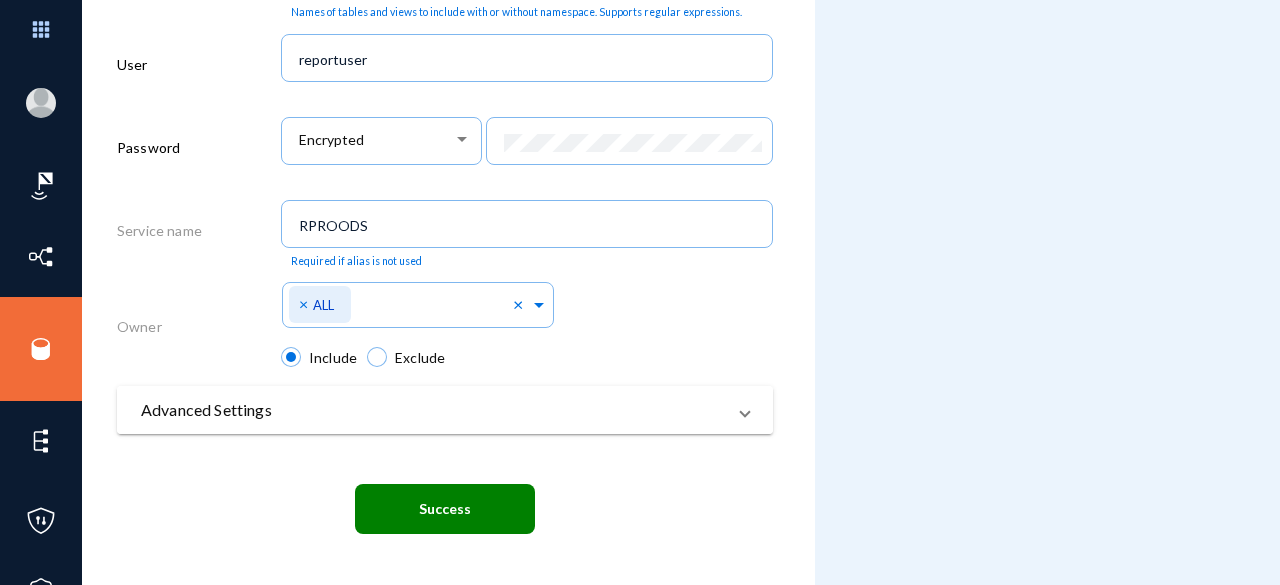 click on "Advanced Settings" at bounding box center [445, 410] 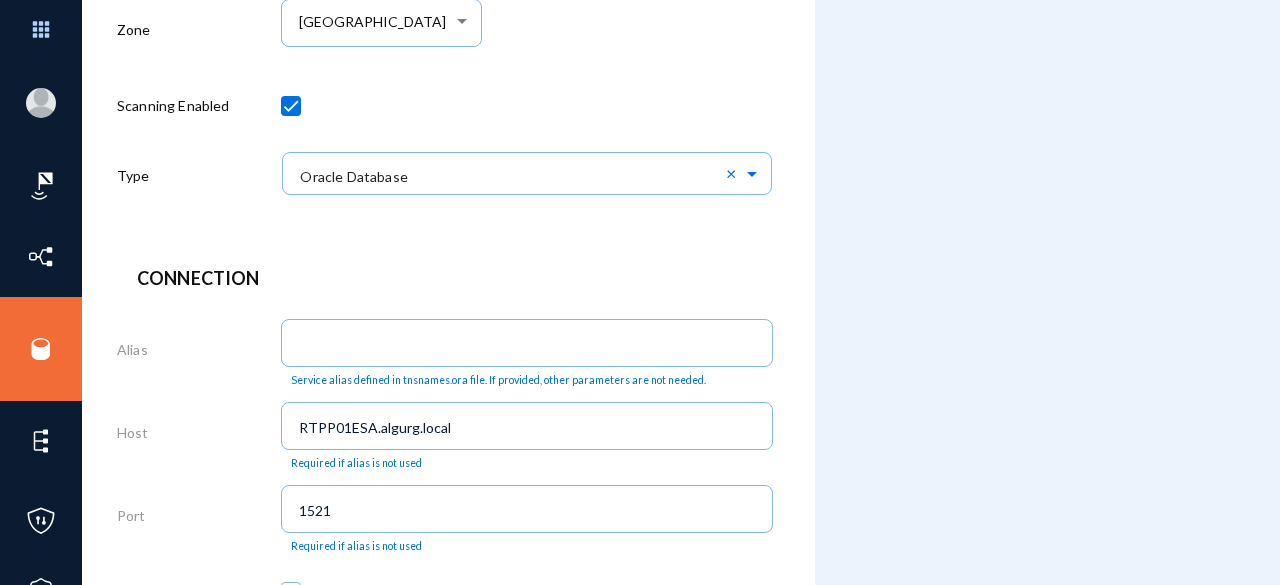 scroll, scrollTop: 316, scrollLeft: 0, axis: vertical 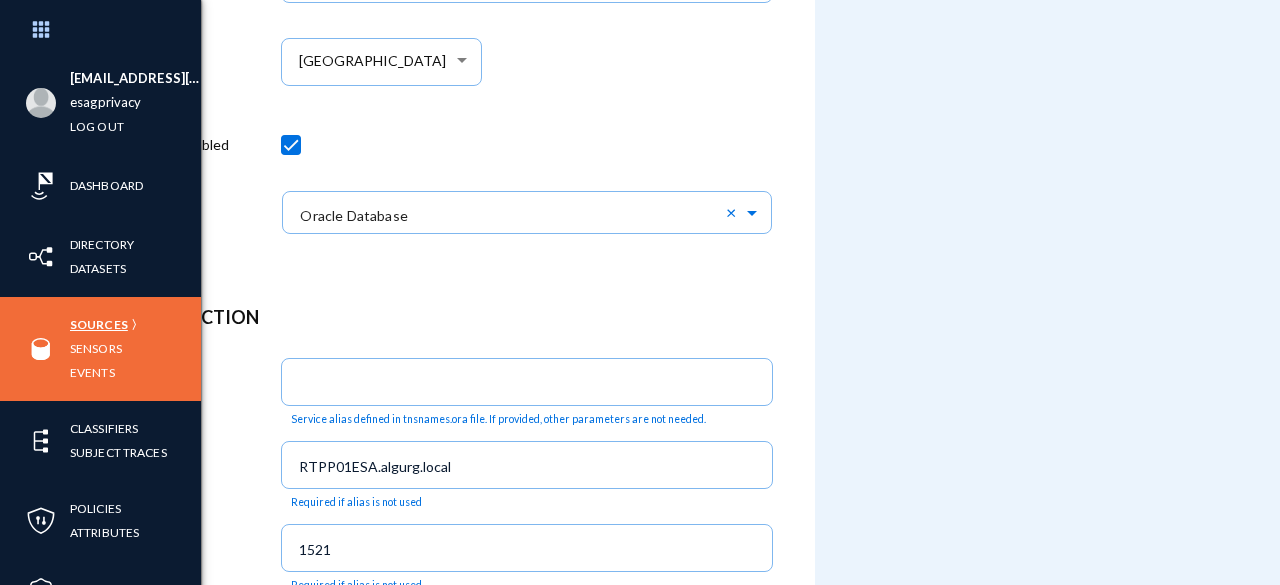 click on "Sources" at bounding box center [99, 324] 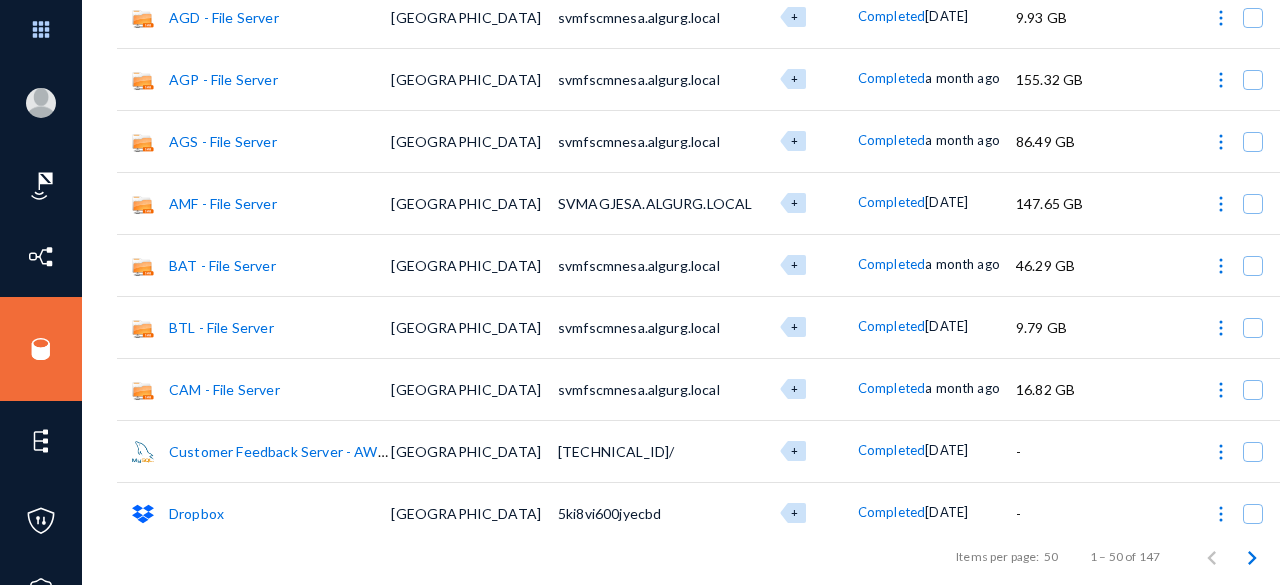 scroll, scrollTop: 0, scrollLeft: 0, axis: both 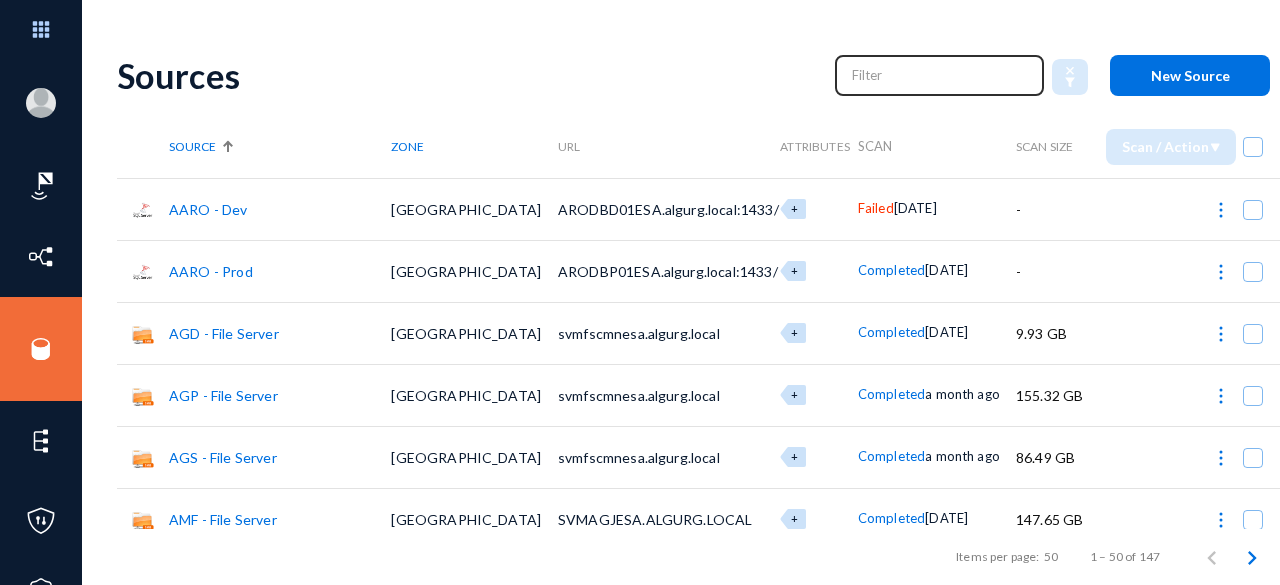 click at bounding box center (940, 75) 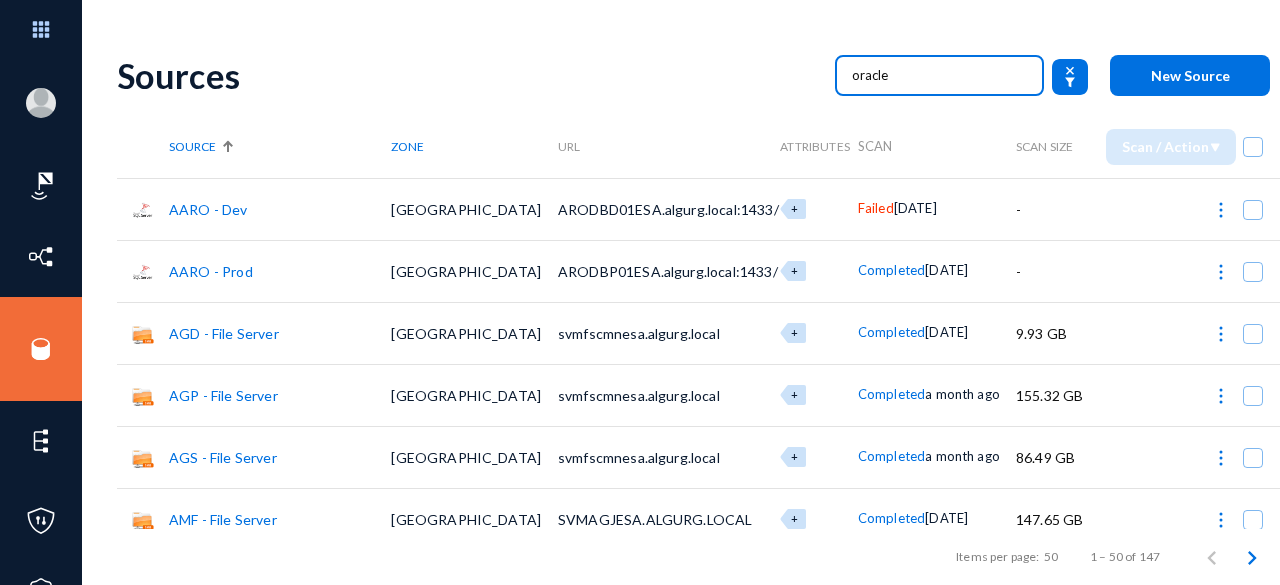 type on "oracle" 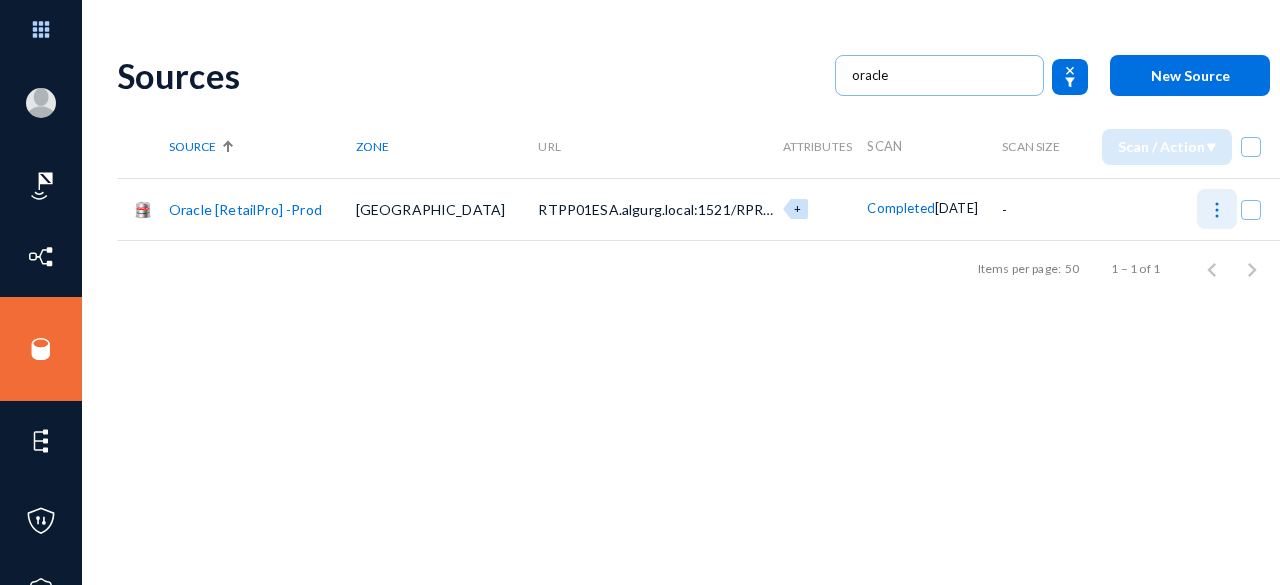 click 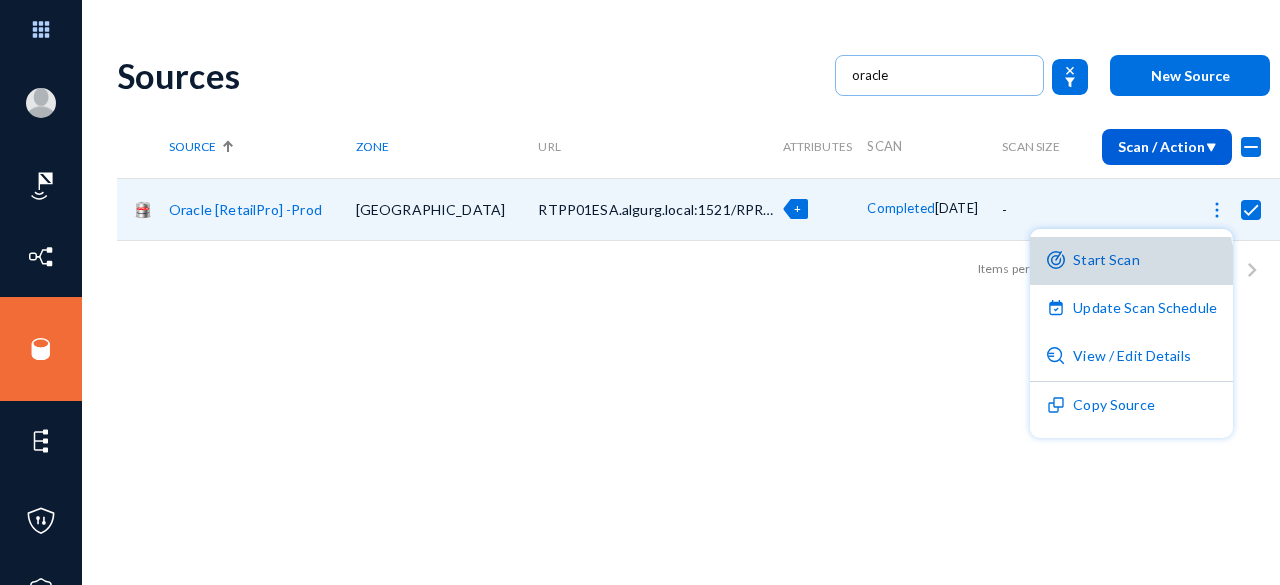 click on "Start Scan" at bounding box center (1131, 261) 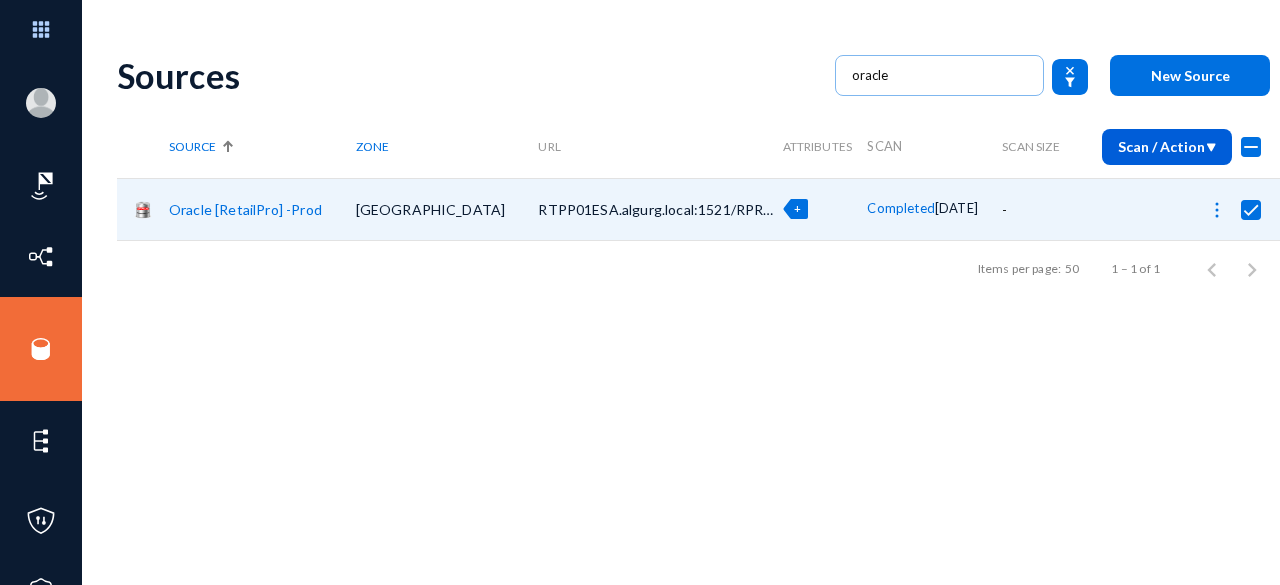 checkbox on "false" 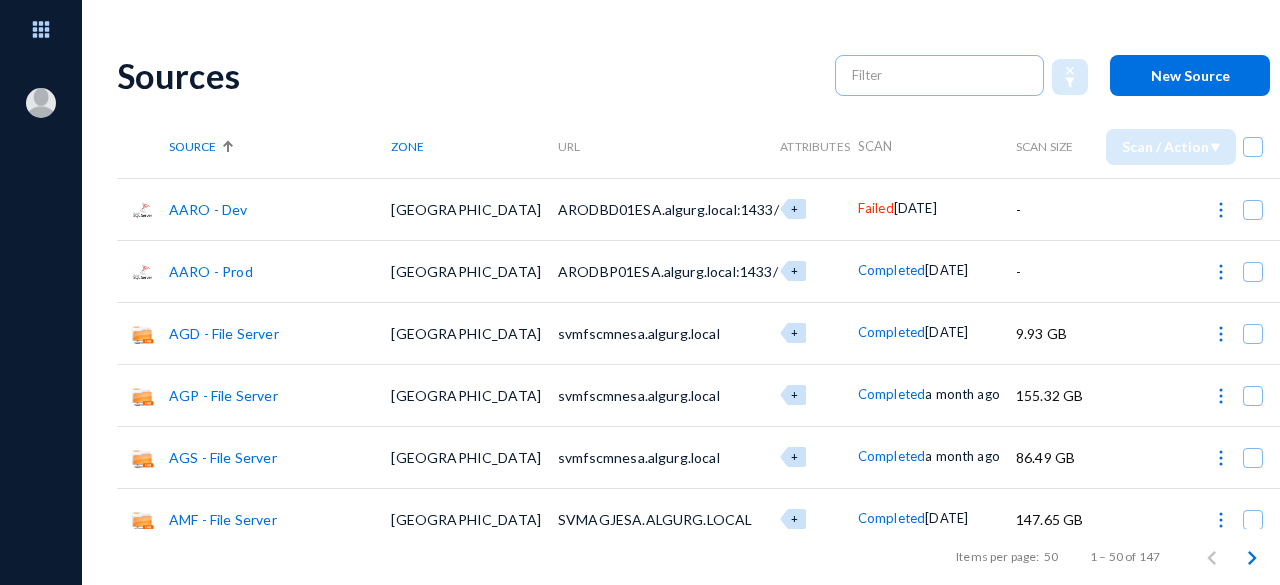 scroll, scrollTop: 0, scrollLeft: 0, axis: both 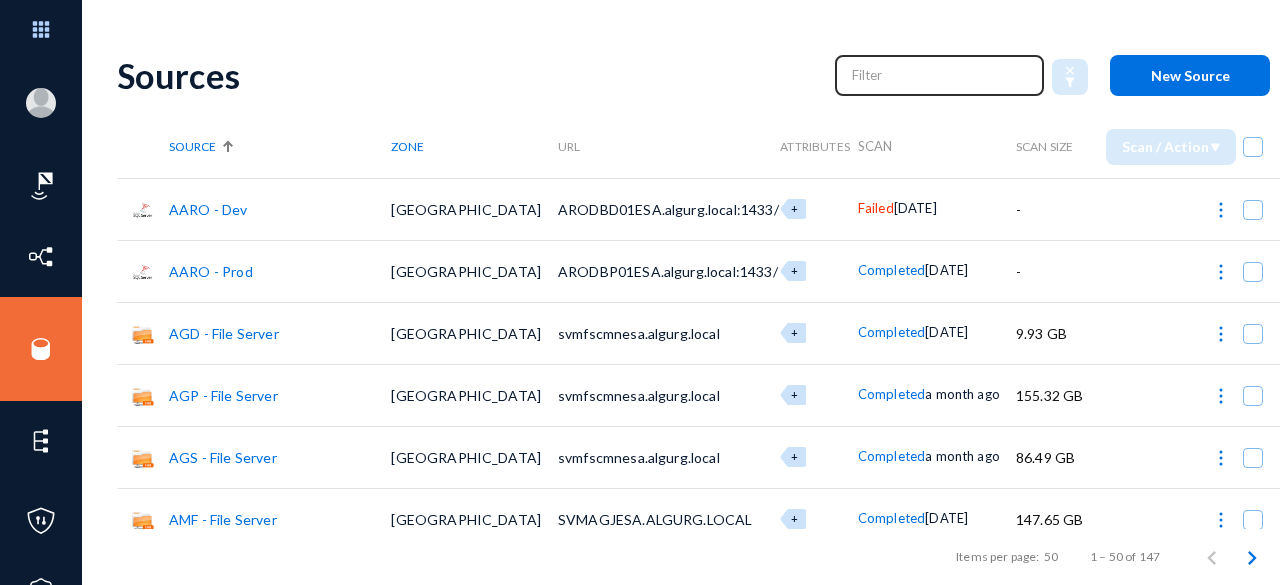 click at bounding box center [940, 75] 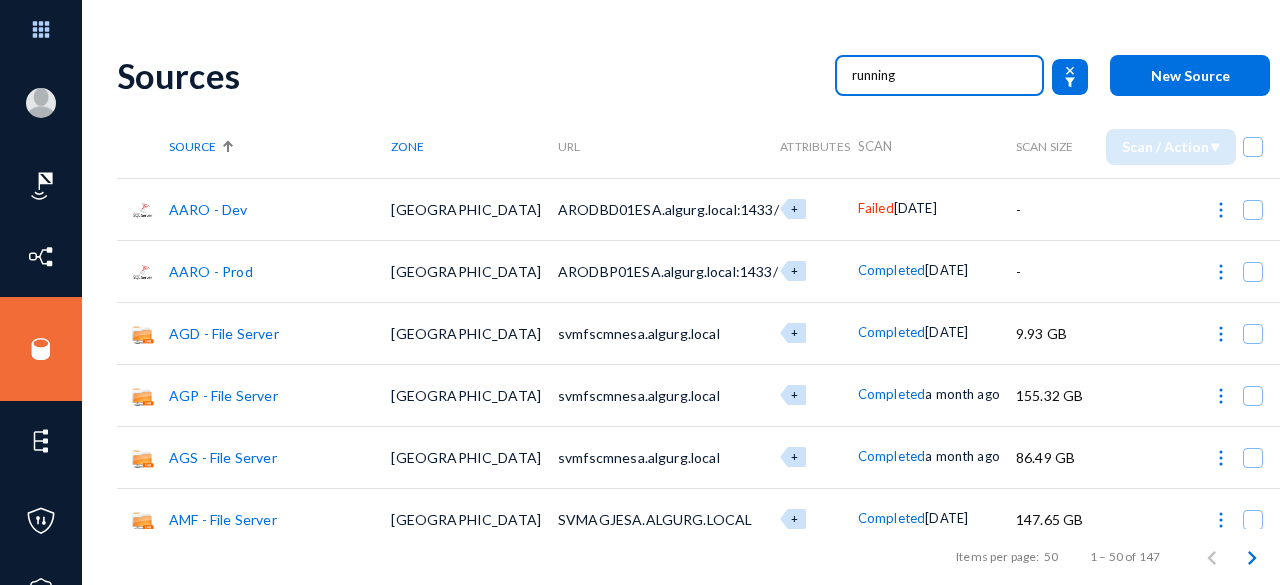 type on "running" 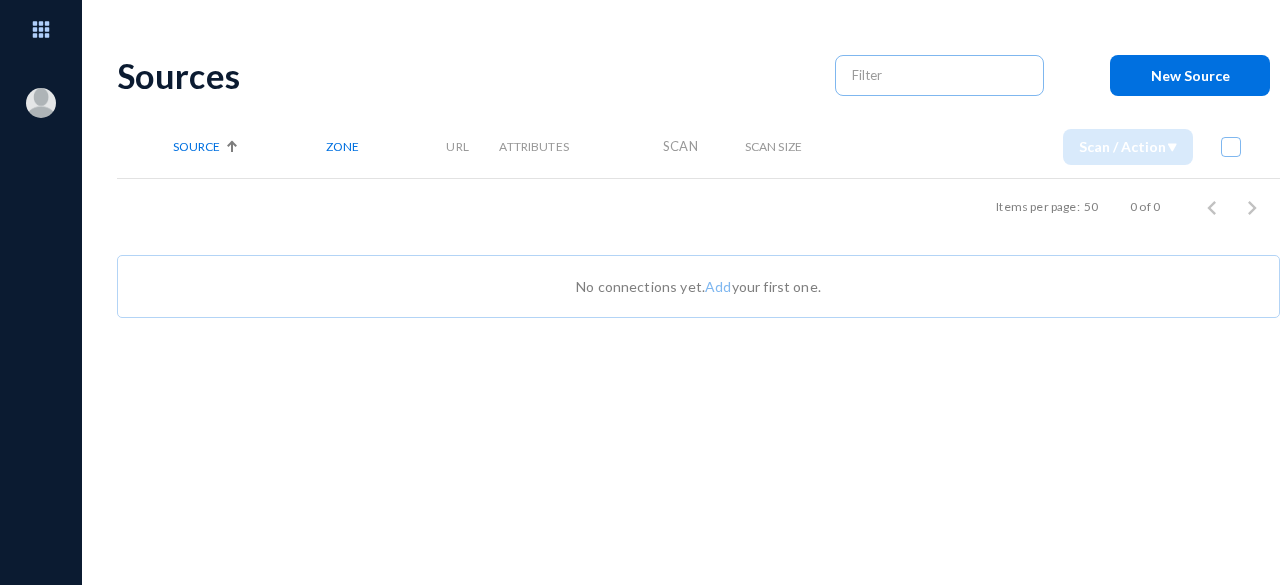 scroll, scrollTop: 0, scrollLeft: 0, axis: both 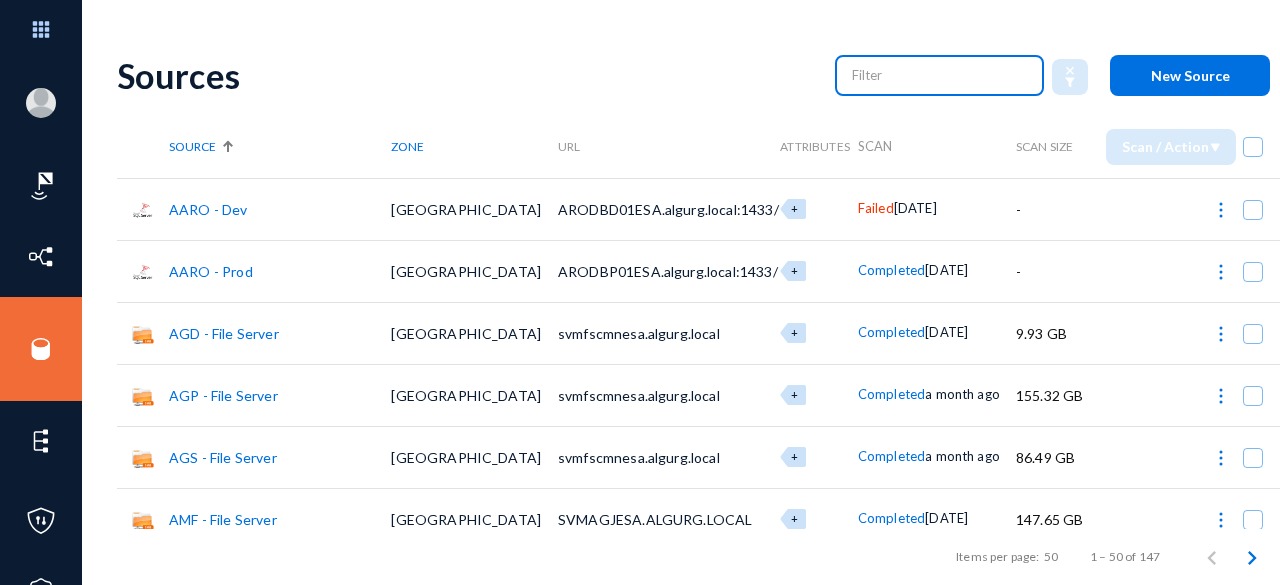 click at bounding box center [940, 75] 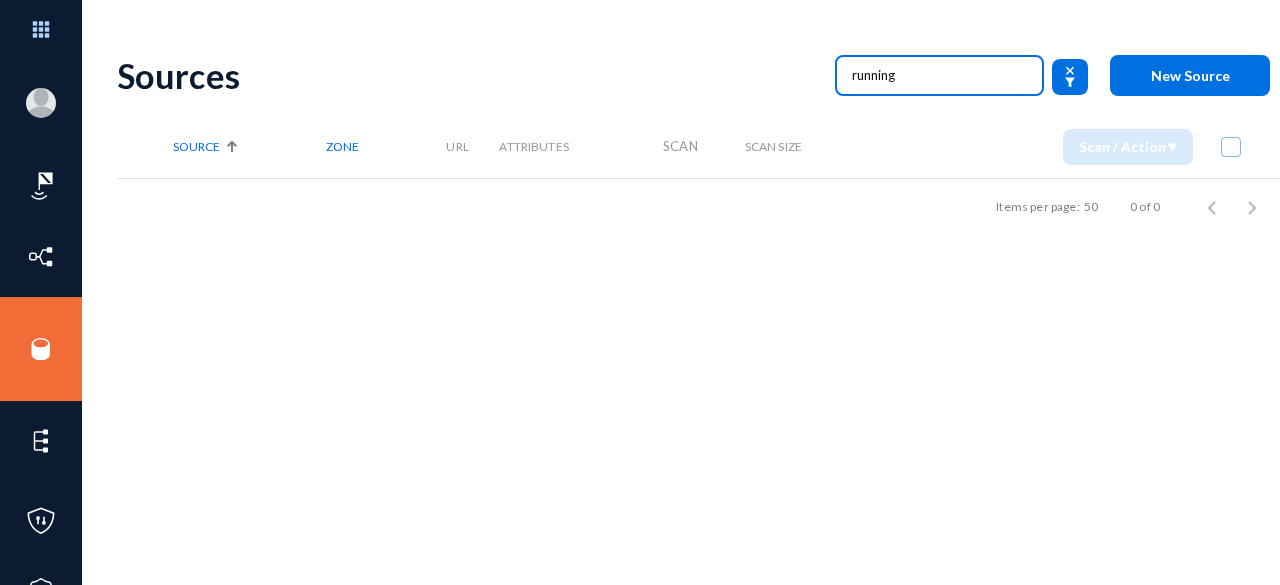 click on "running" at bounding box center (940, 75) 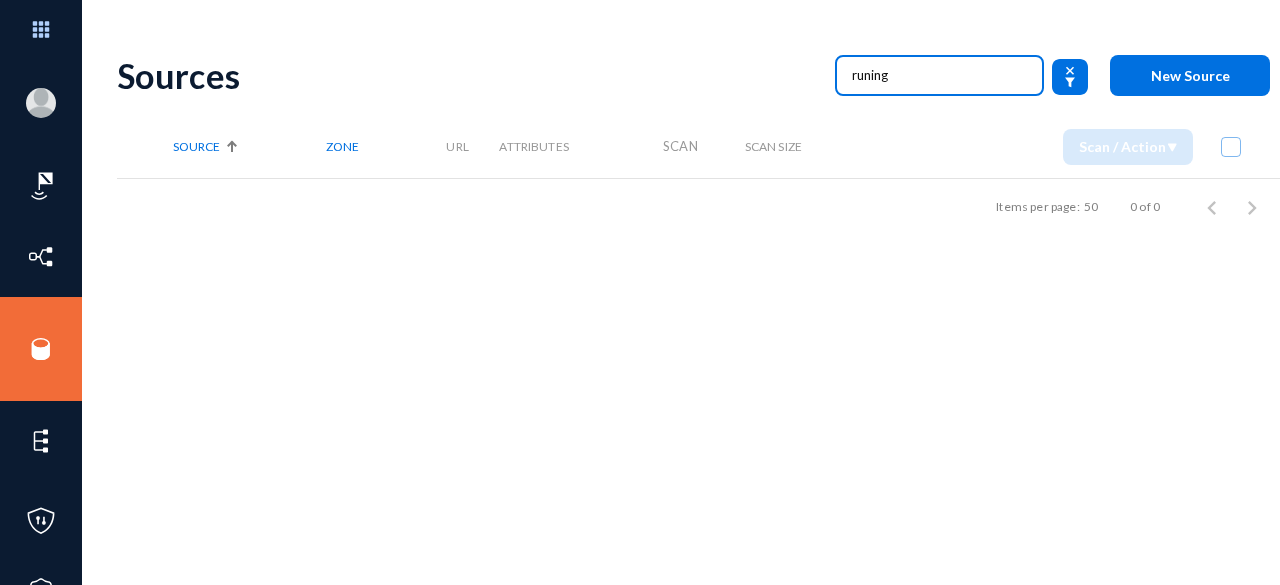 type on "runing" 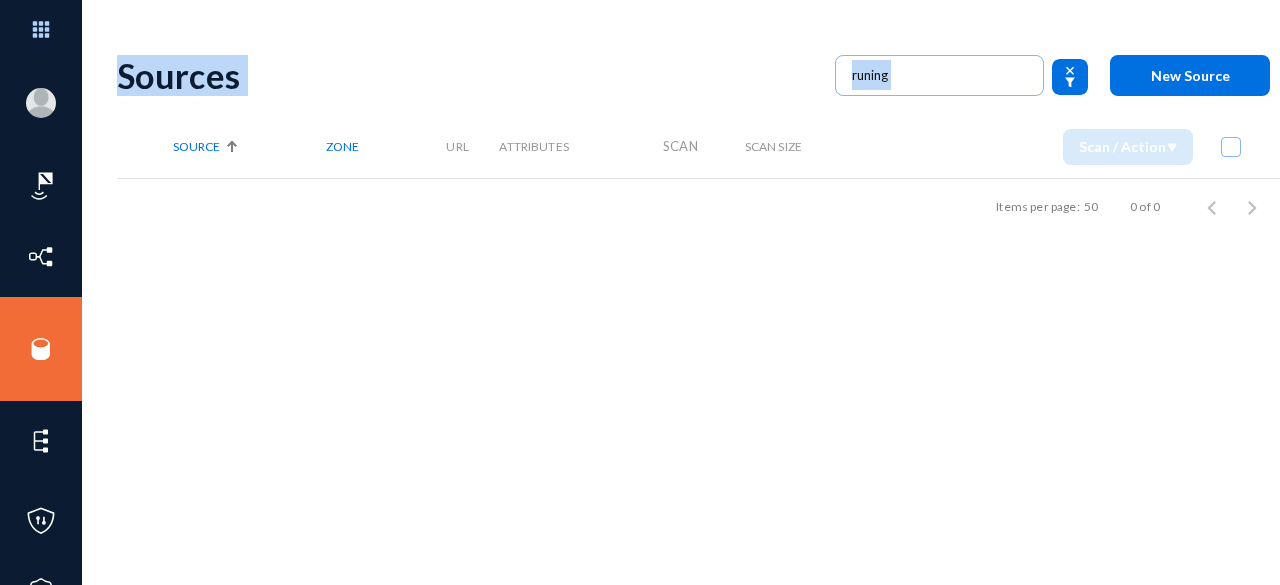 click on "Sources runing
New Source" 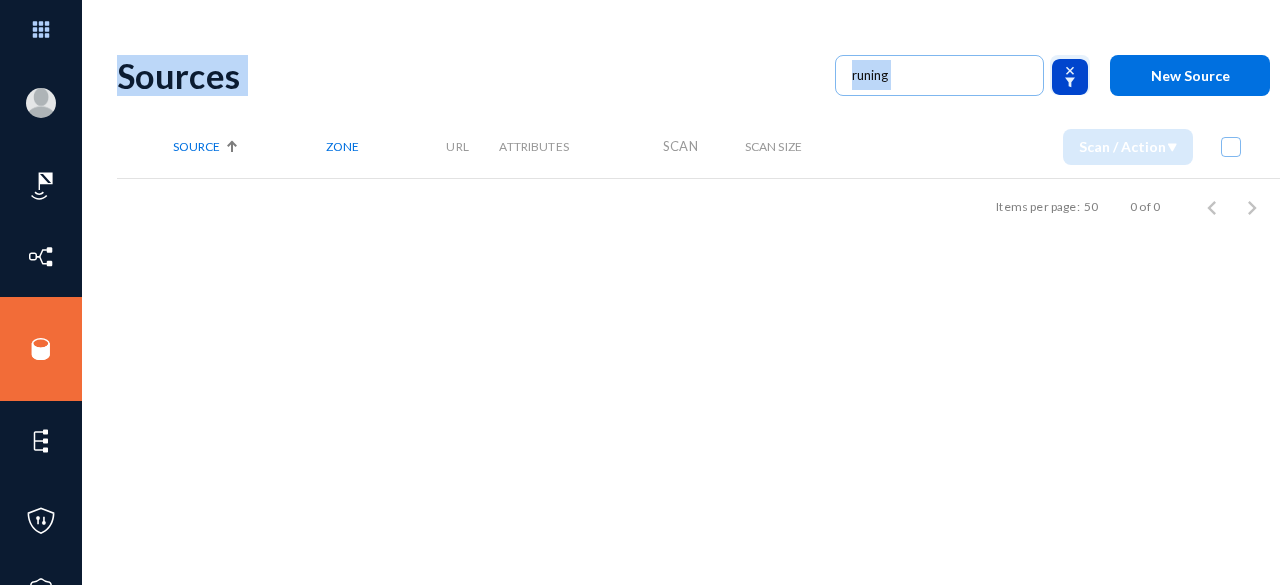 click 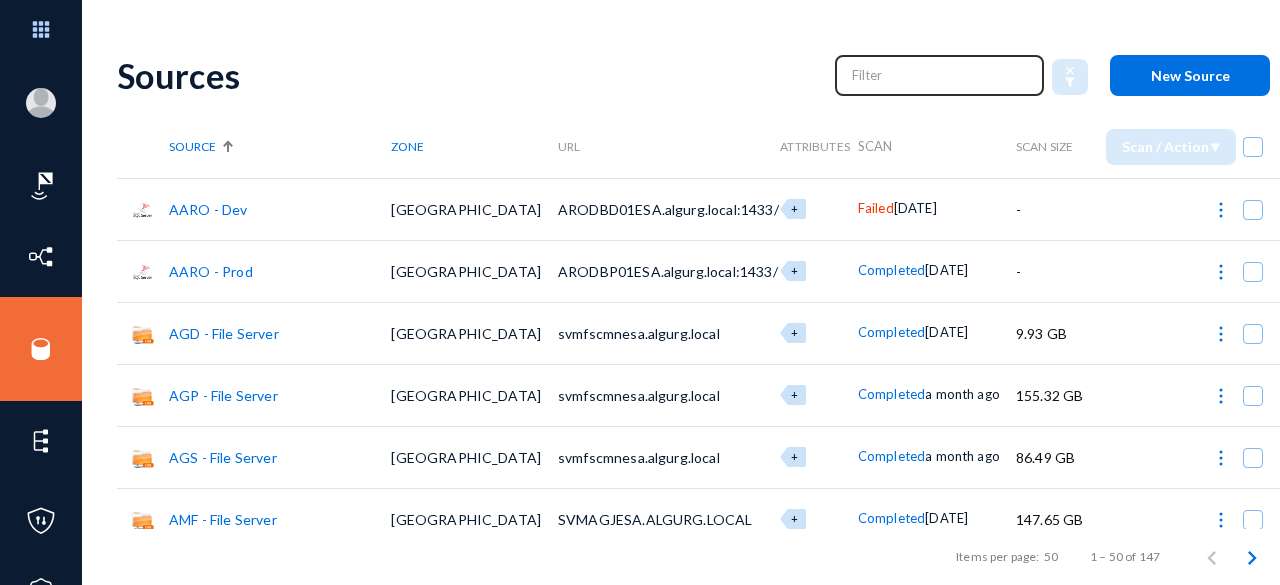 click at bounding box center [940, 75] 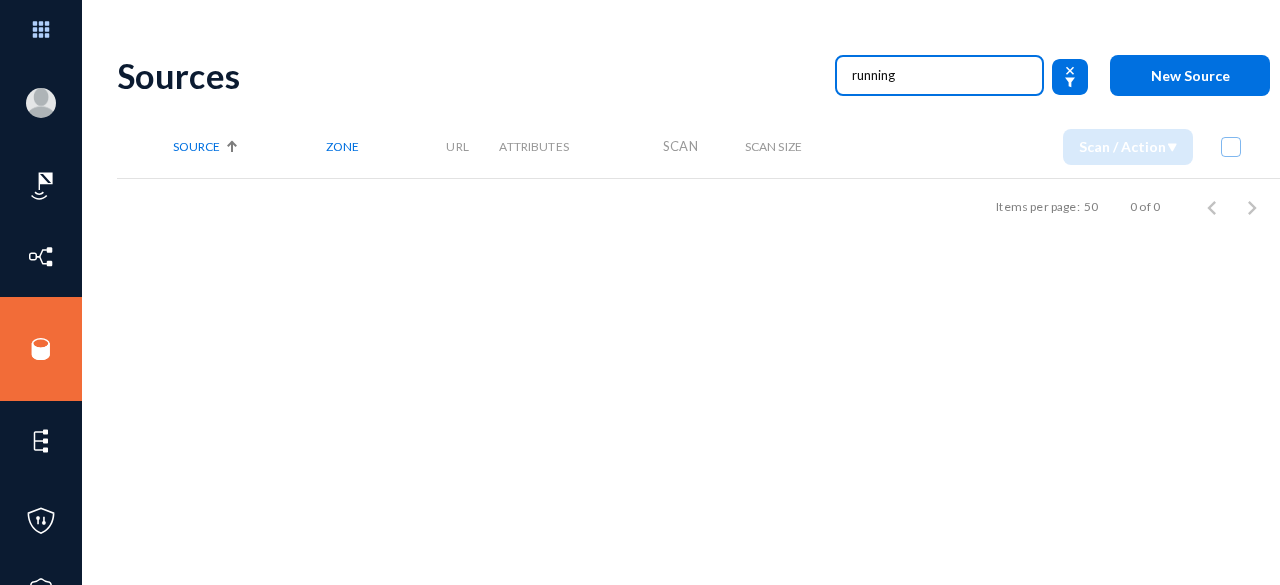 click on "running" at bounding box center (940, 75) 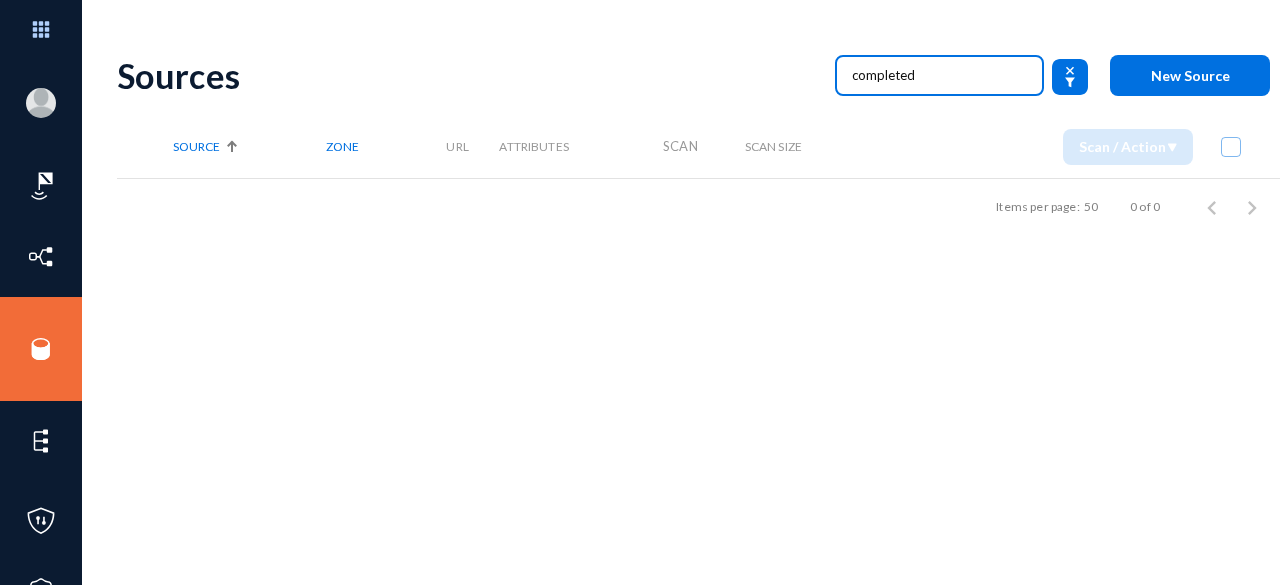 type on "completed" 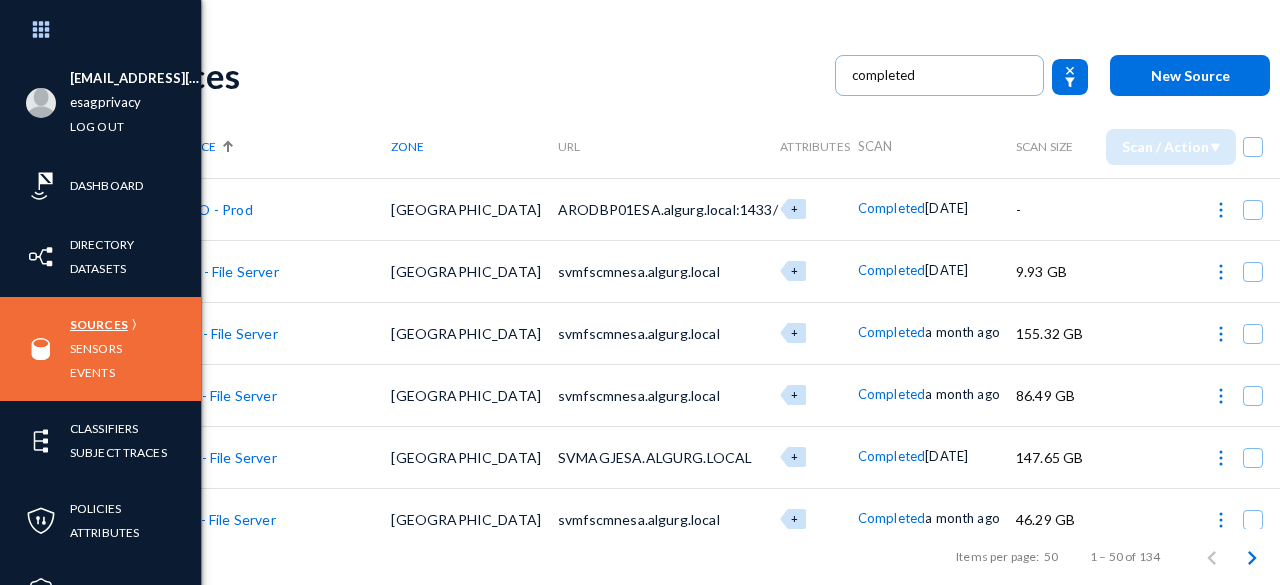 click on "Sources" at bounding box center (99, 324) 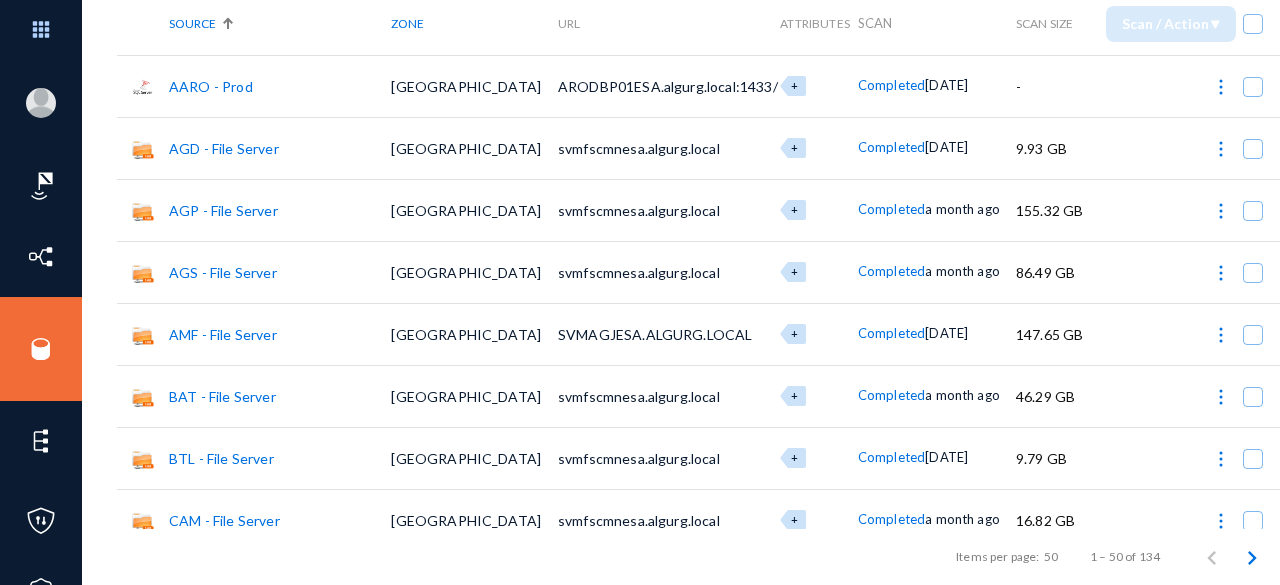 scroll, scrollTop: 0, scrollLeft: 0, axis: both 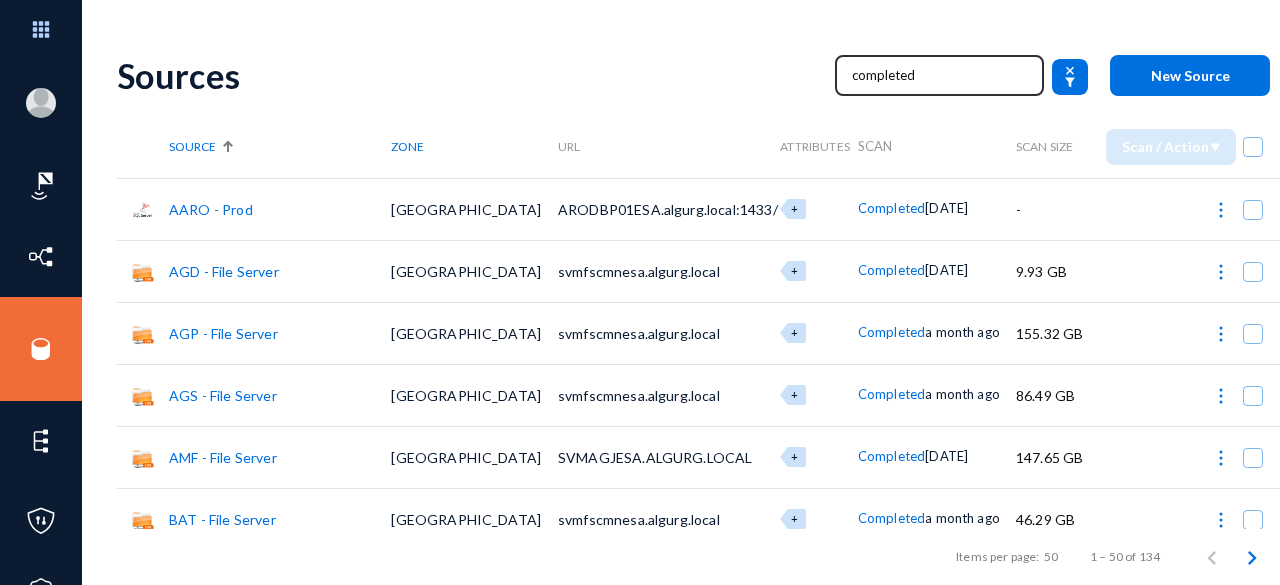 click on "completed" at bounding box center [940, 75] 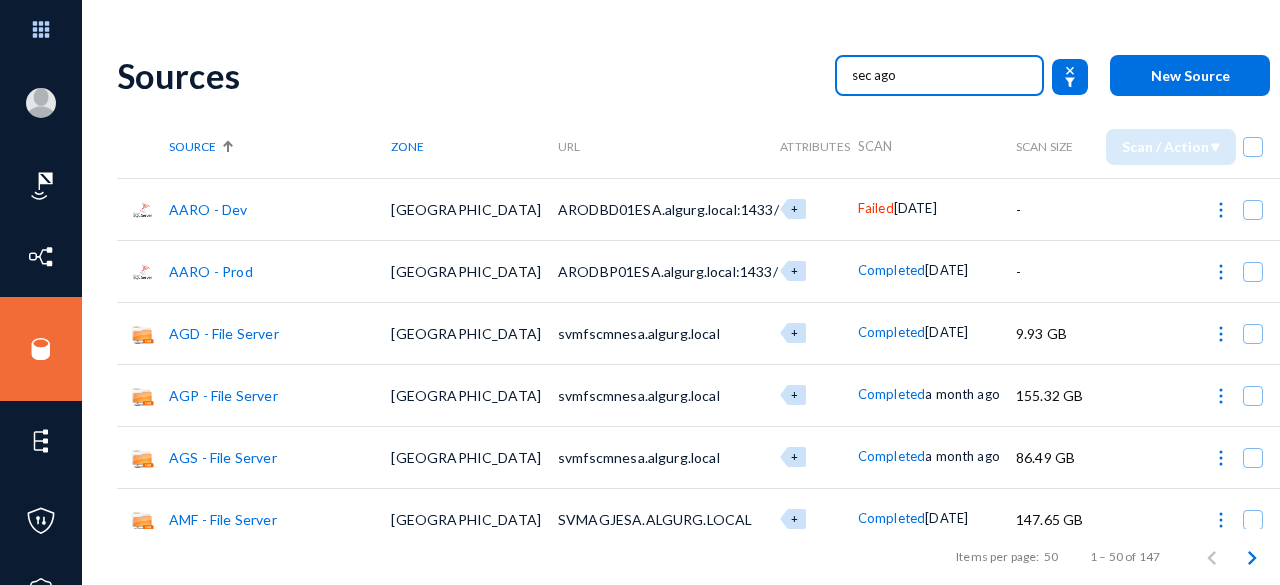 type on "sec ago" 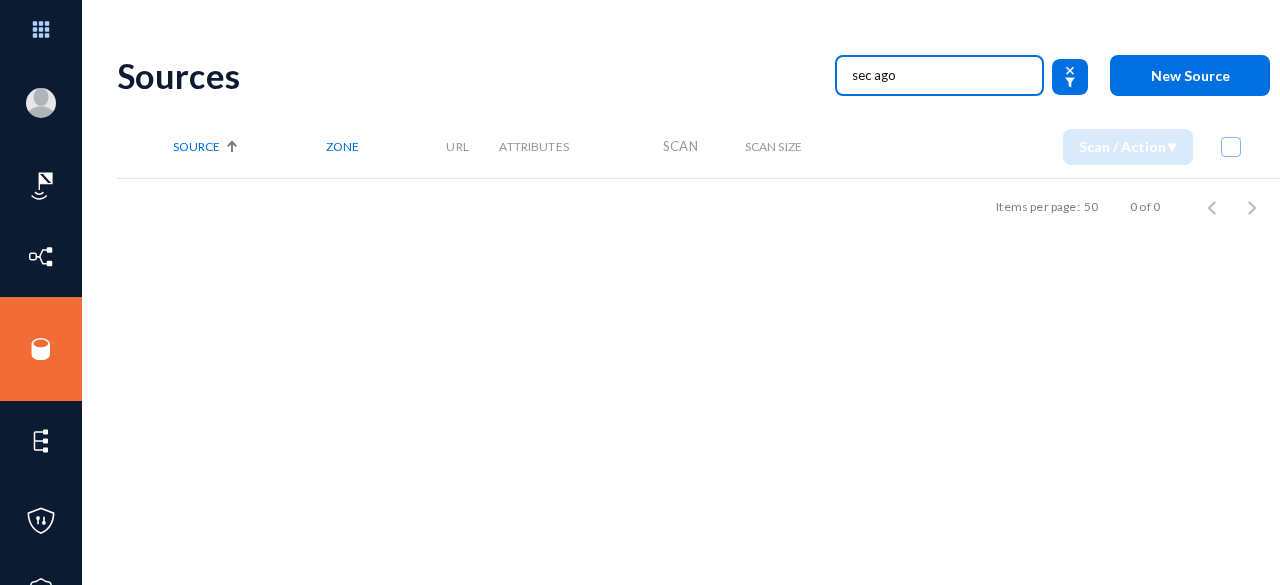 click on "sec ago" at bounding box center (940, 75) 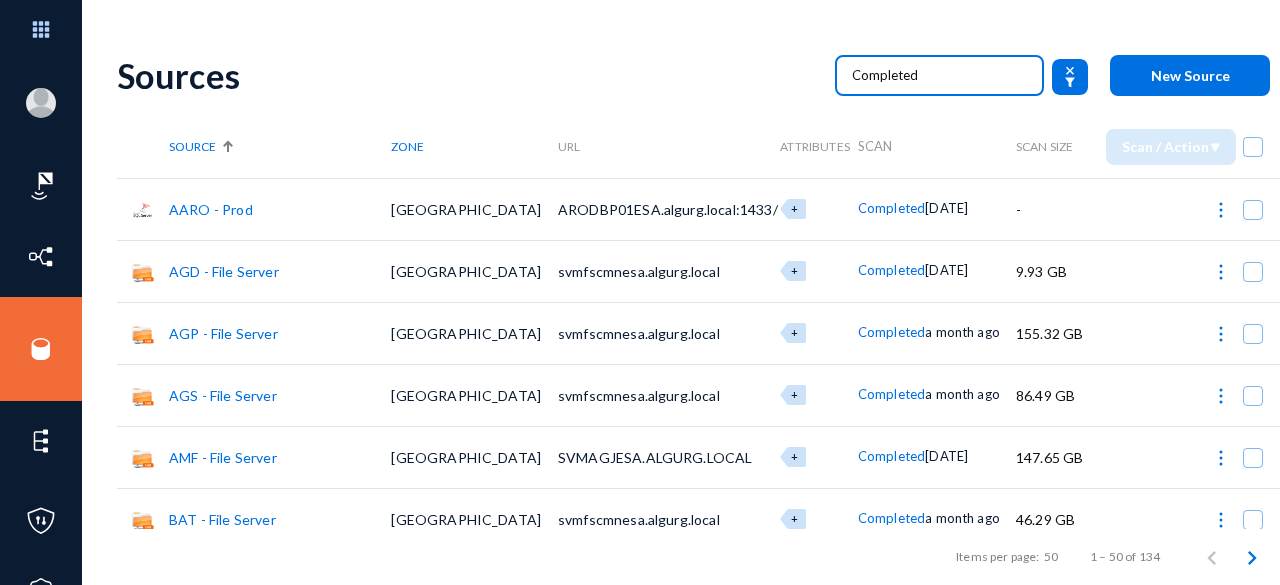 click on "Completed" at bounding box center [940, 75] 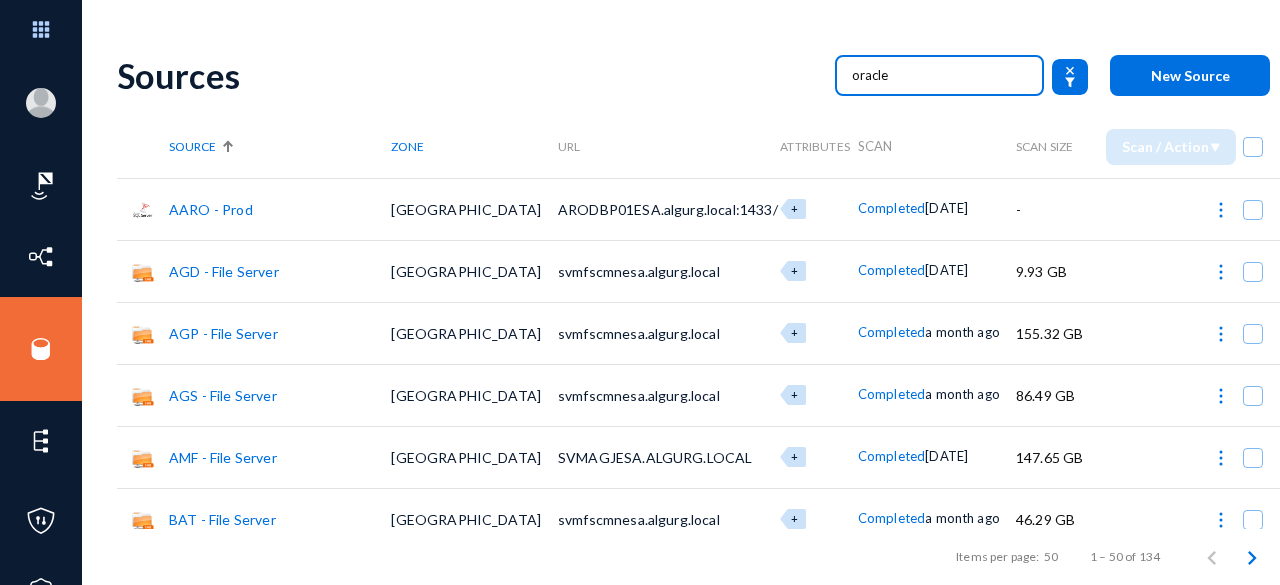 type on "oracle" 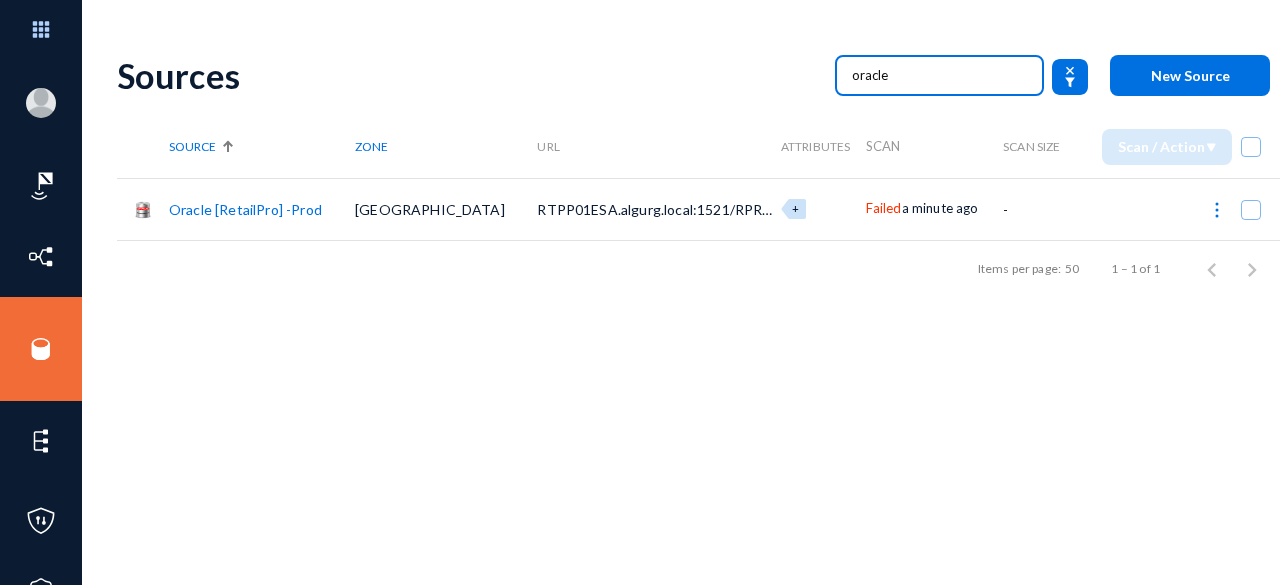 click on "Failed" 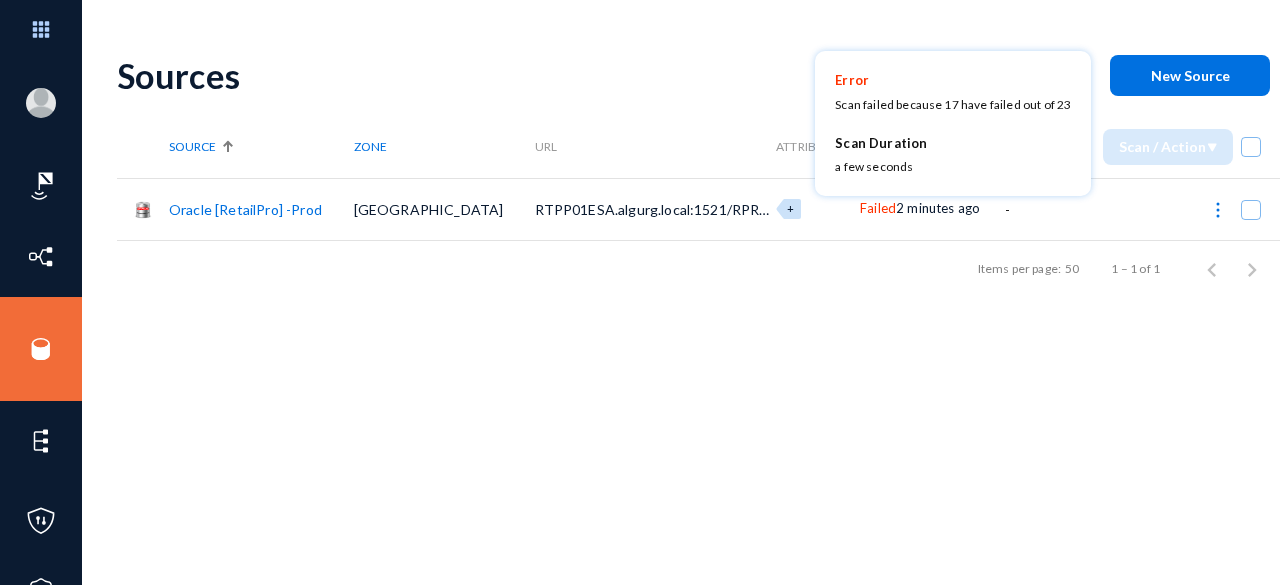 click at bounding box center [640, 292] 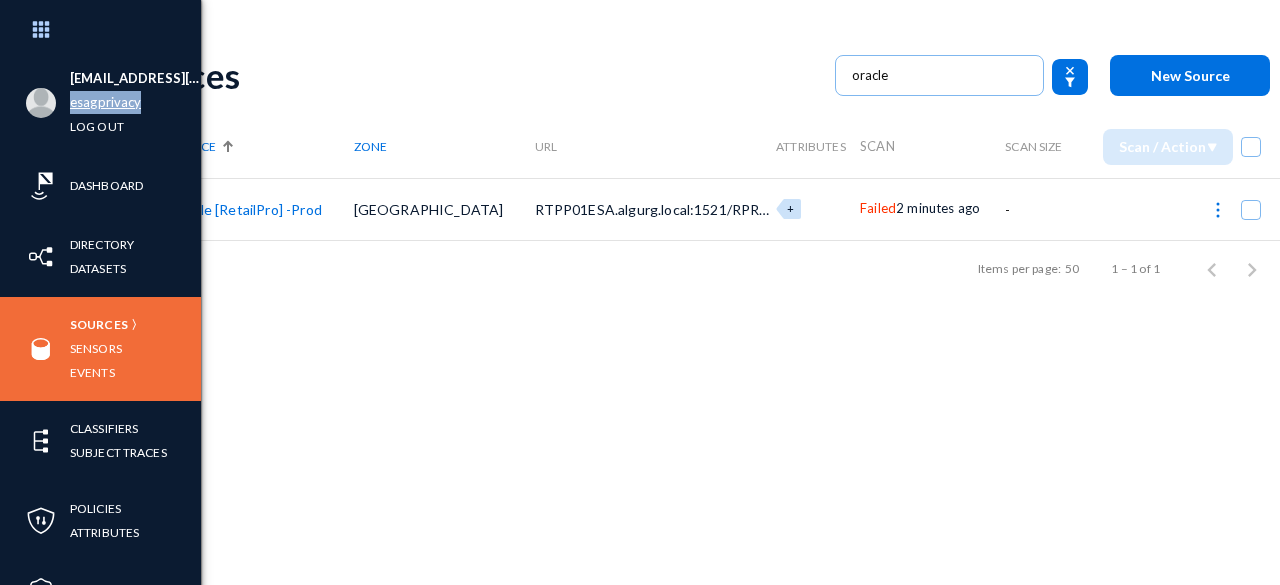 drag, startPoint x: 142, startPoint y: 110, endPoint x: 71, endPoint y: 107, distance: 71.063354 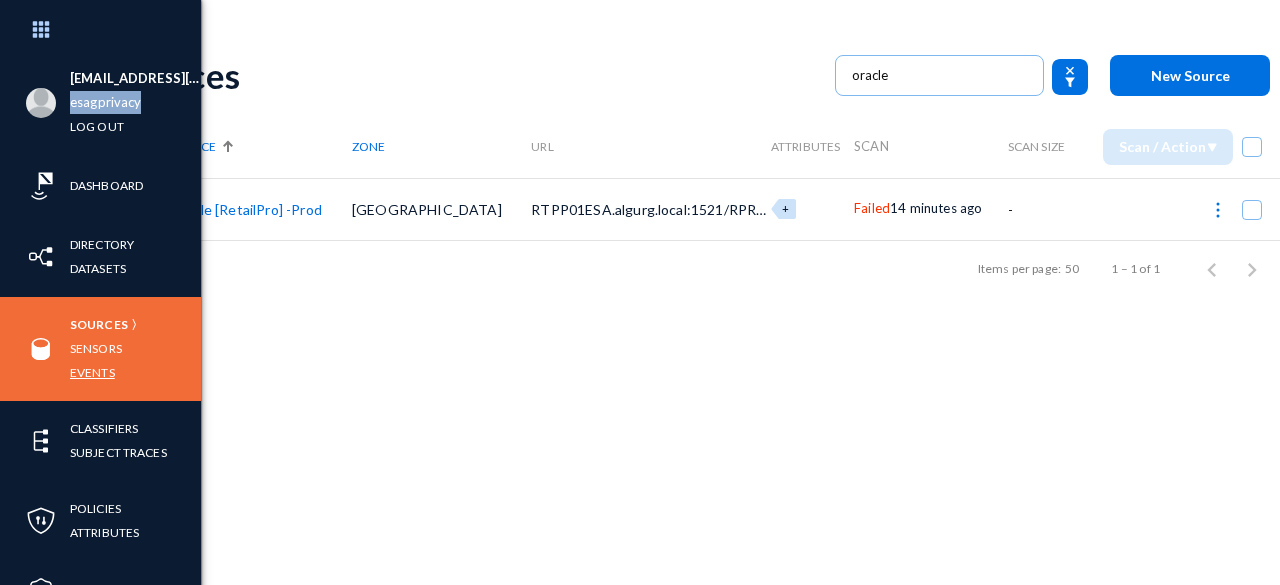 click on "Events" at bounding box center (92, 372) 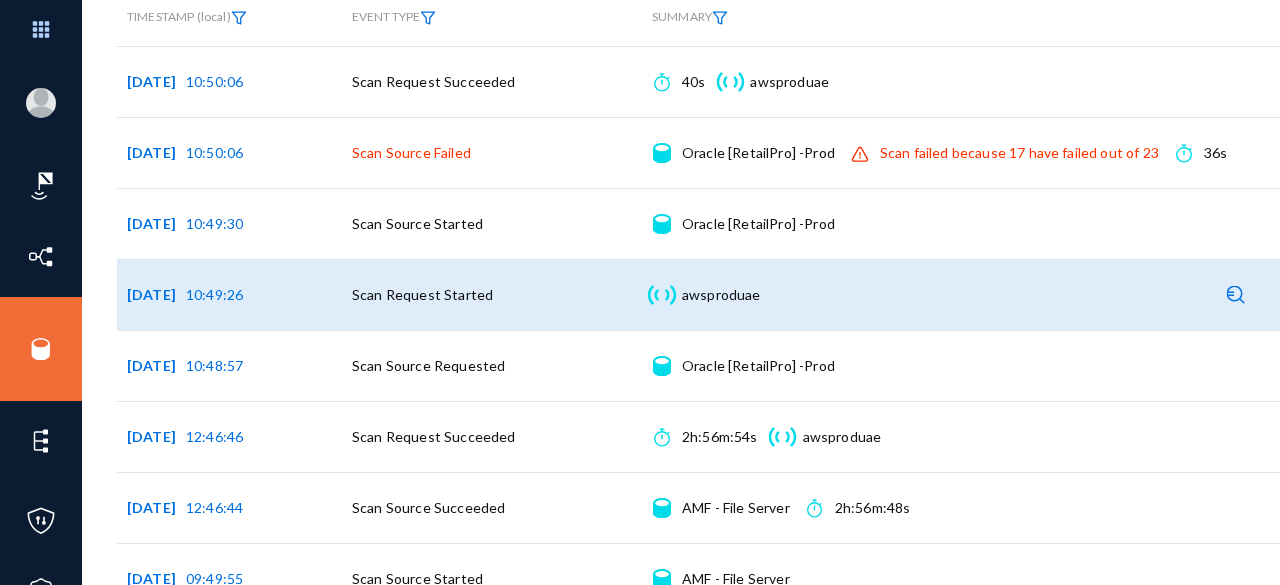 scroll, scrollTop: 187, scrollLeft: 0, axis: vertical 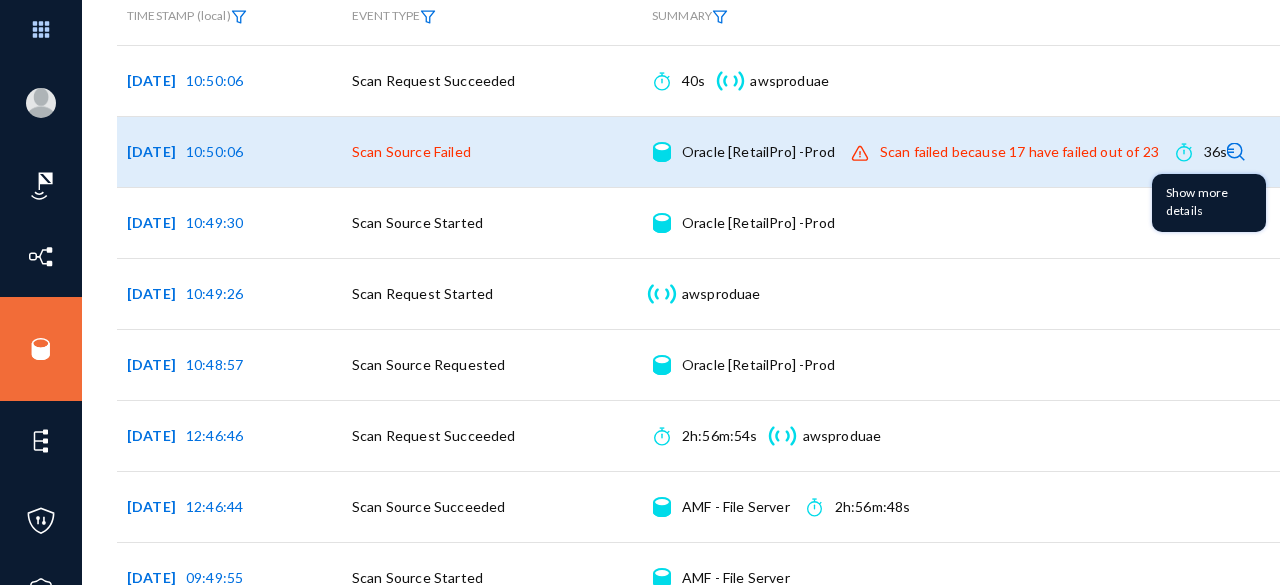 click 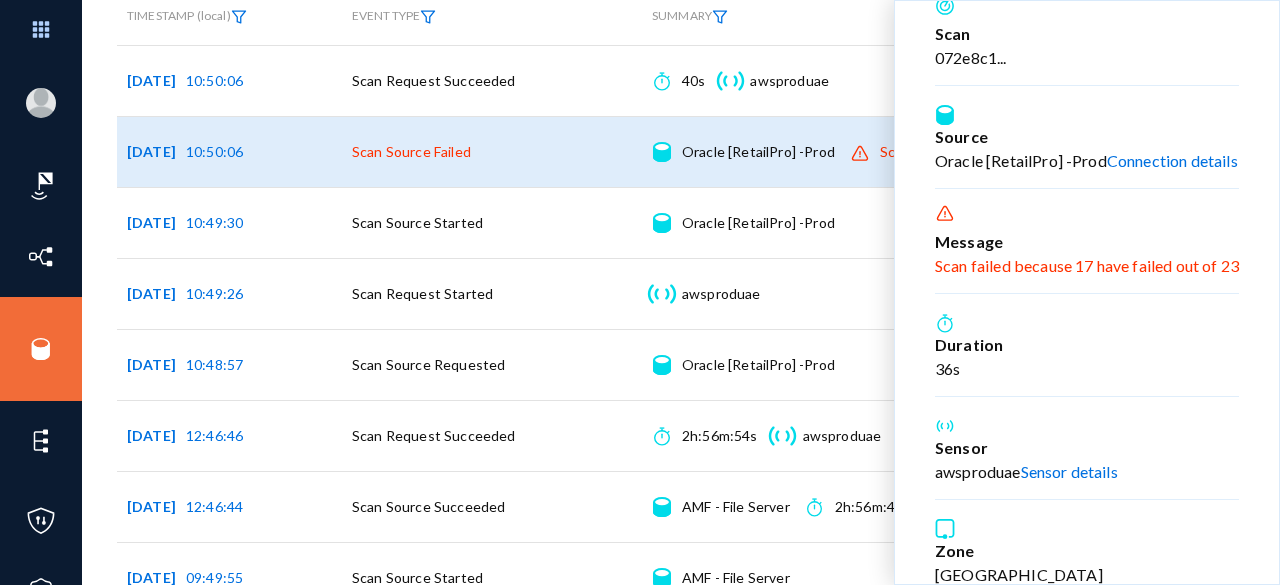 scroll, scrollTop: 0, scrollLeft: 0, axis: both 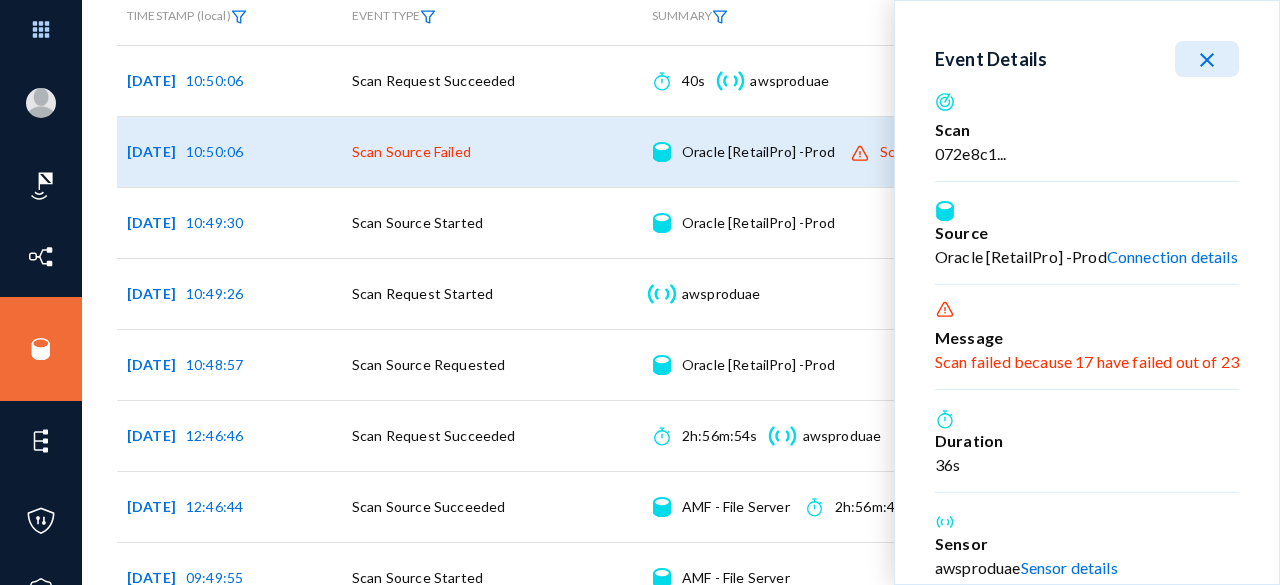 type 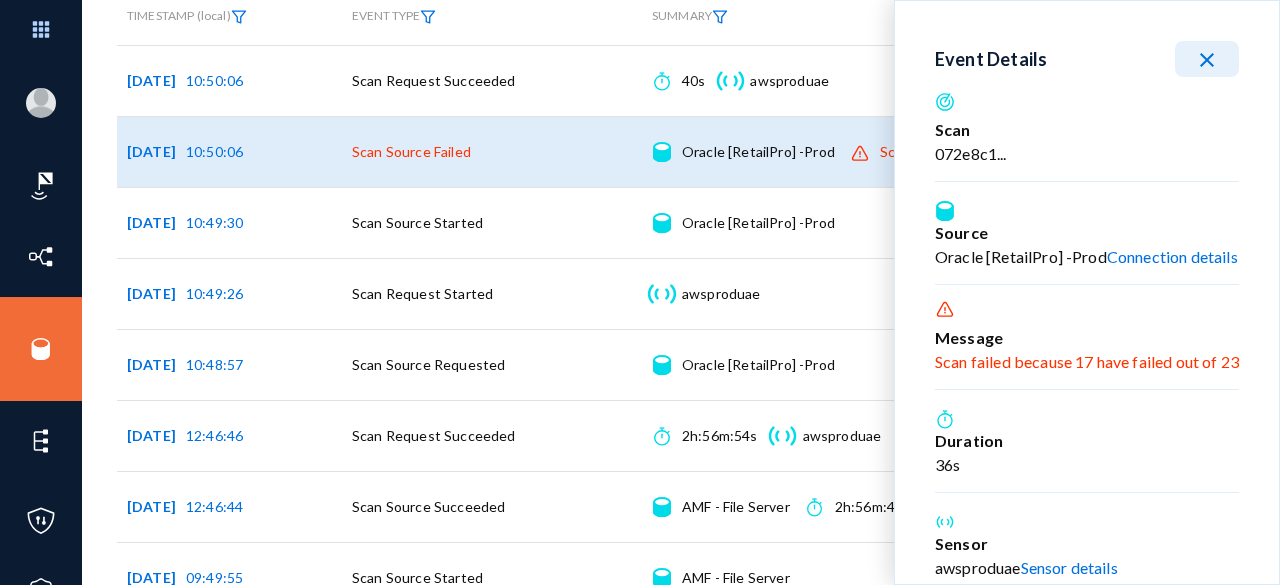 click on "close" 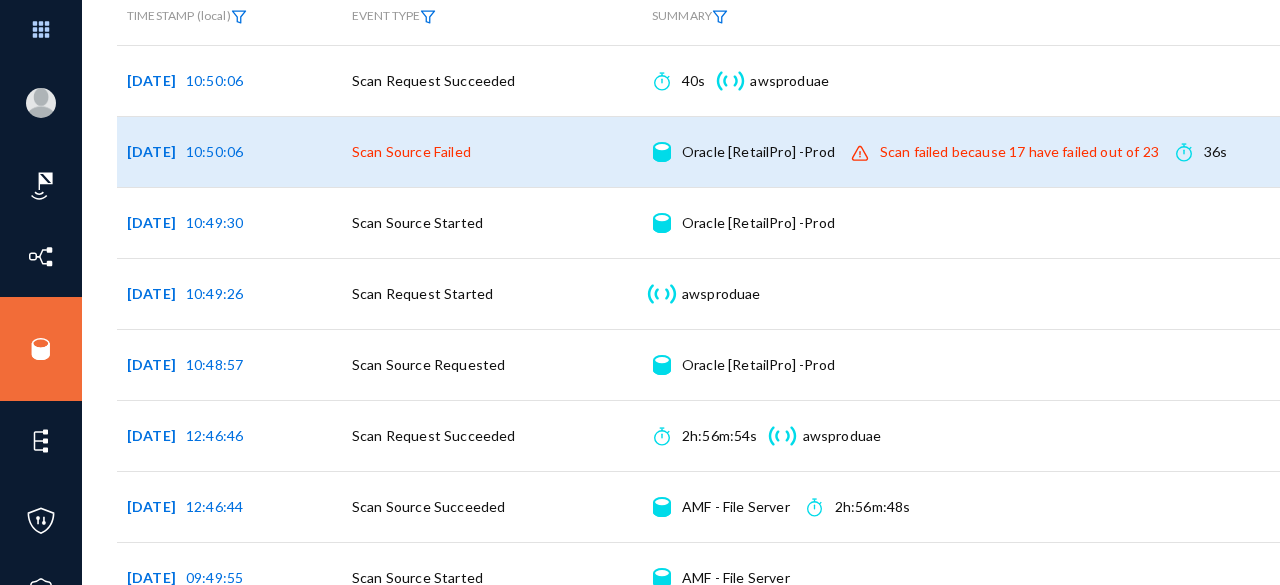 click on "Scan Source Failed" 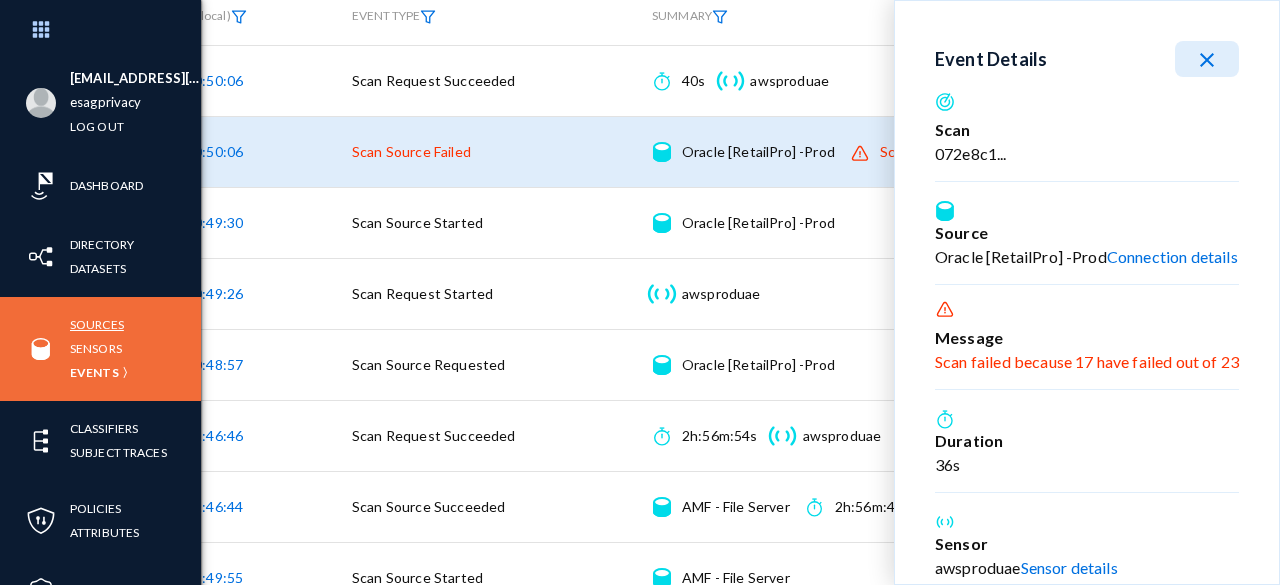 click on "Sources" at bounding box center [97, 324] 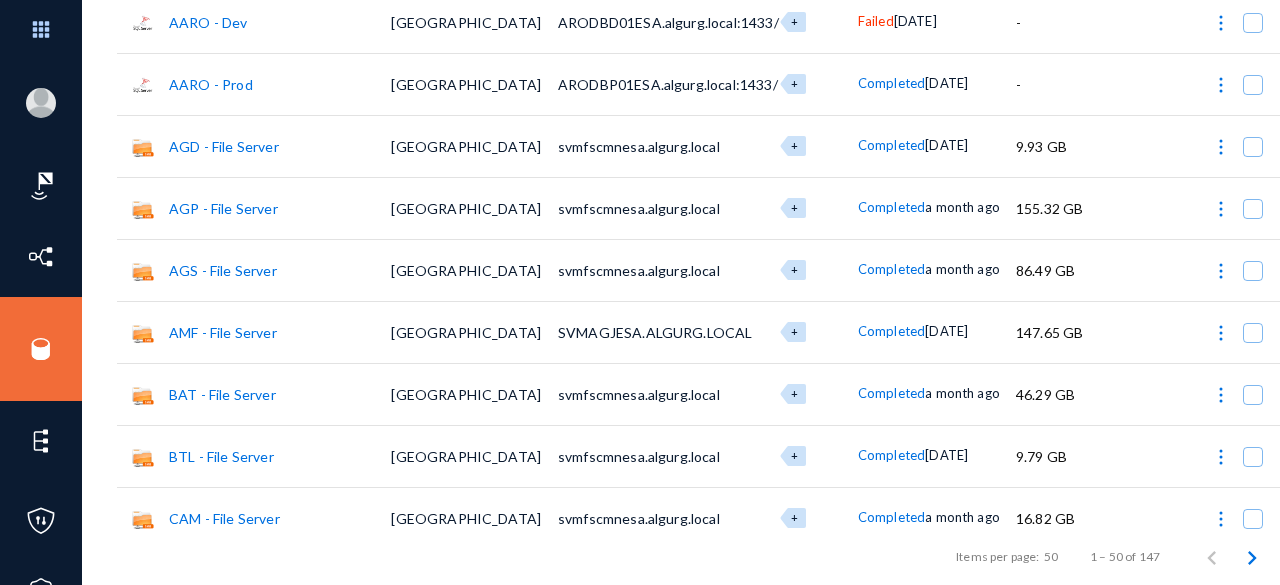 scroll, scrollTop: 0, scrollLeft: 0, axis: both 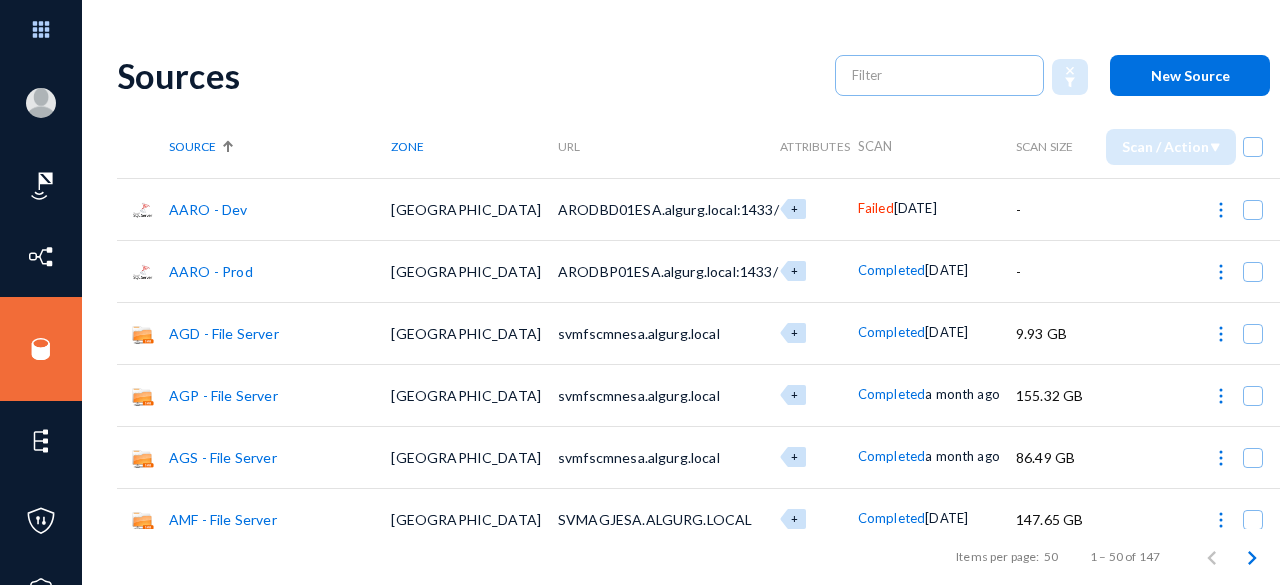 click on "Sources
New Source" 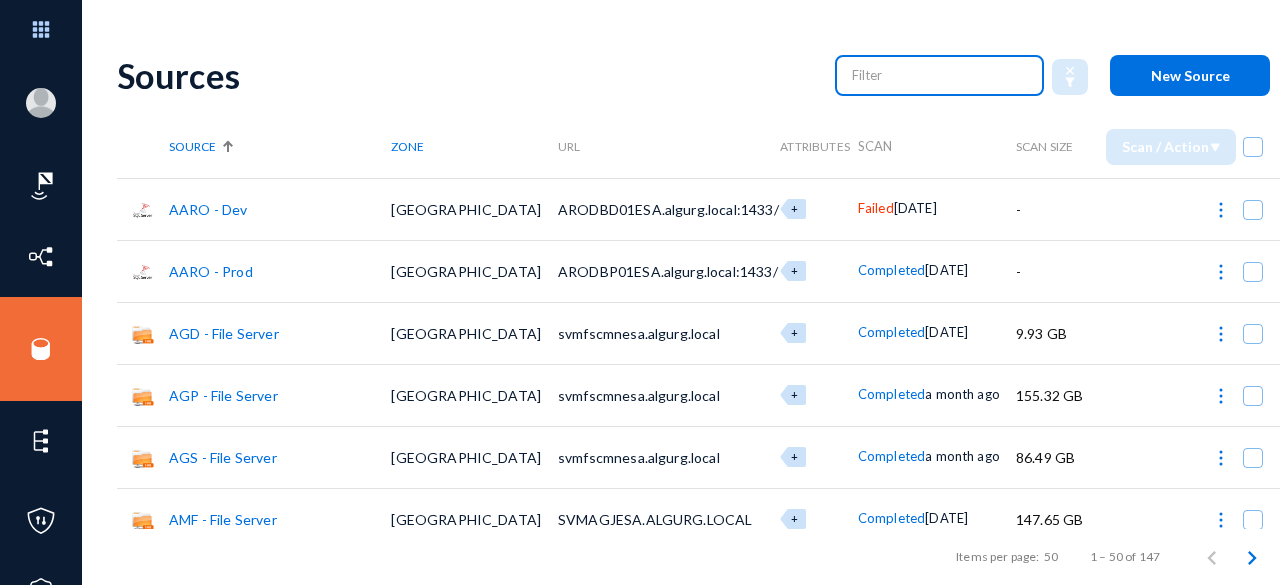click at bounding box center (940, 75) 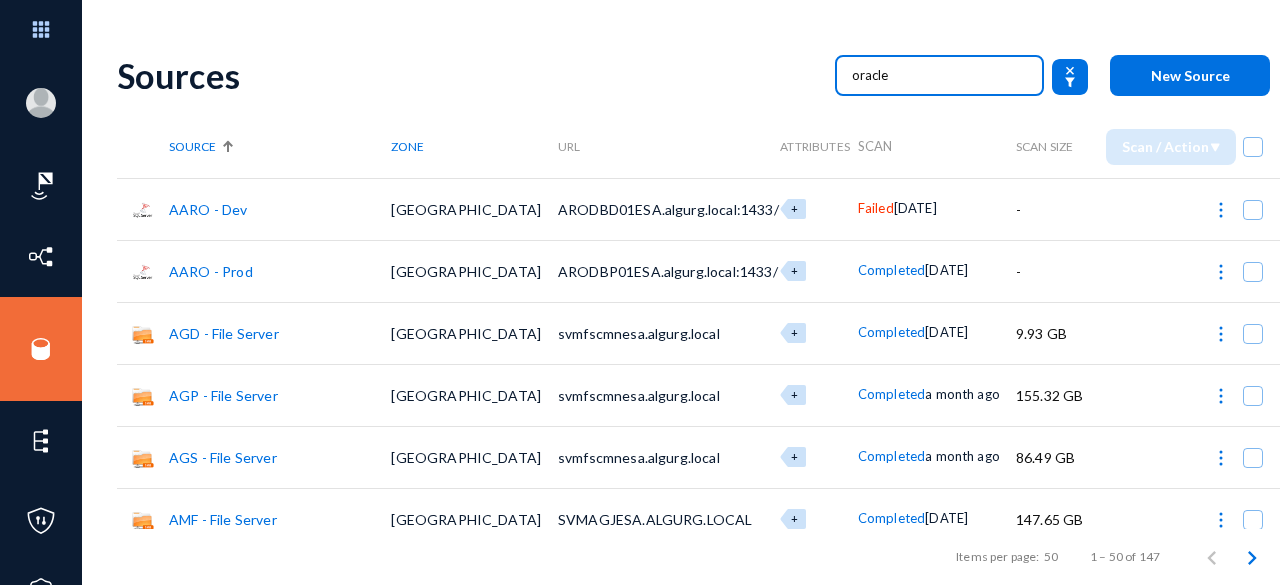 type on "oracle" 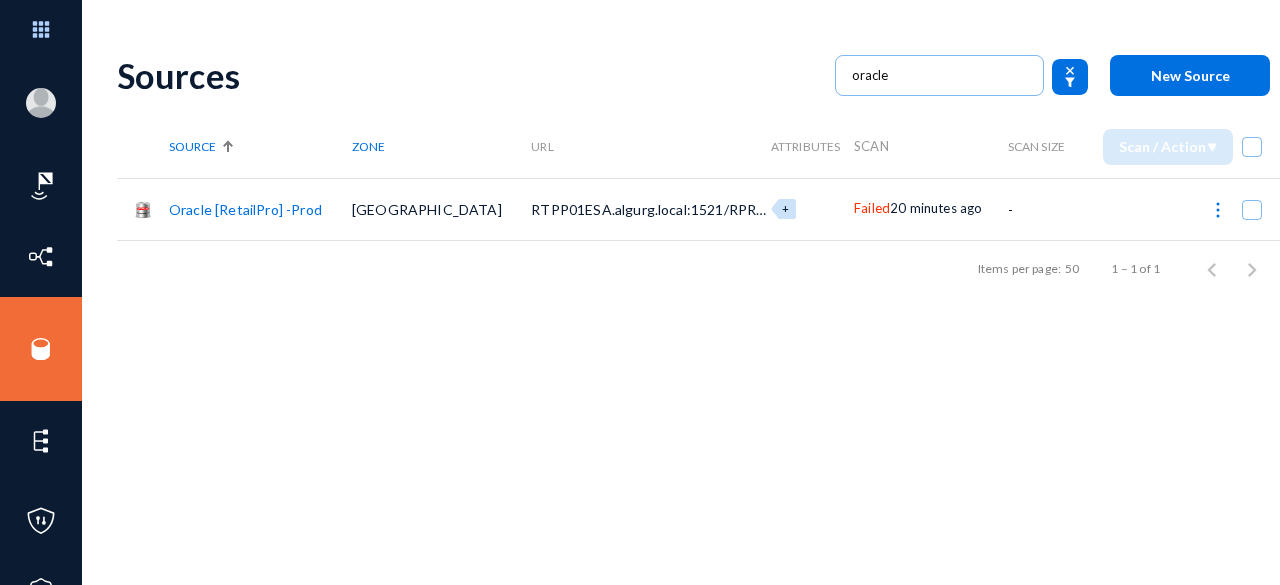 click on "Oracle [RetailPro] -Prod" 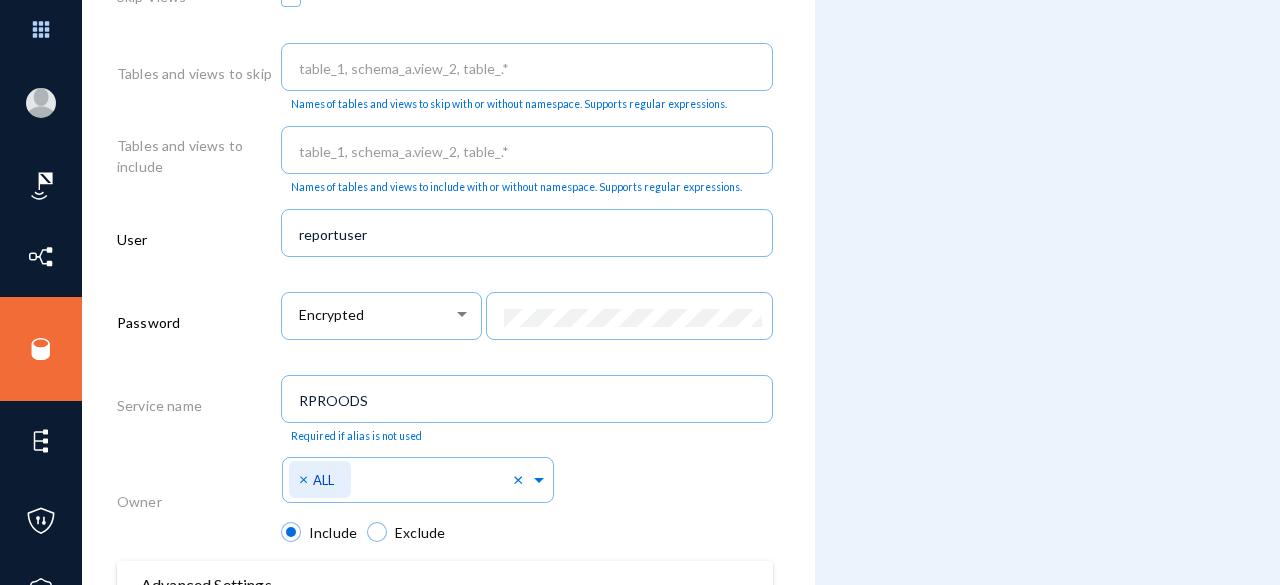 scroll, scrollTop: 1020, scrollLeft: 0, axis: vertical 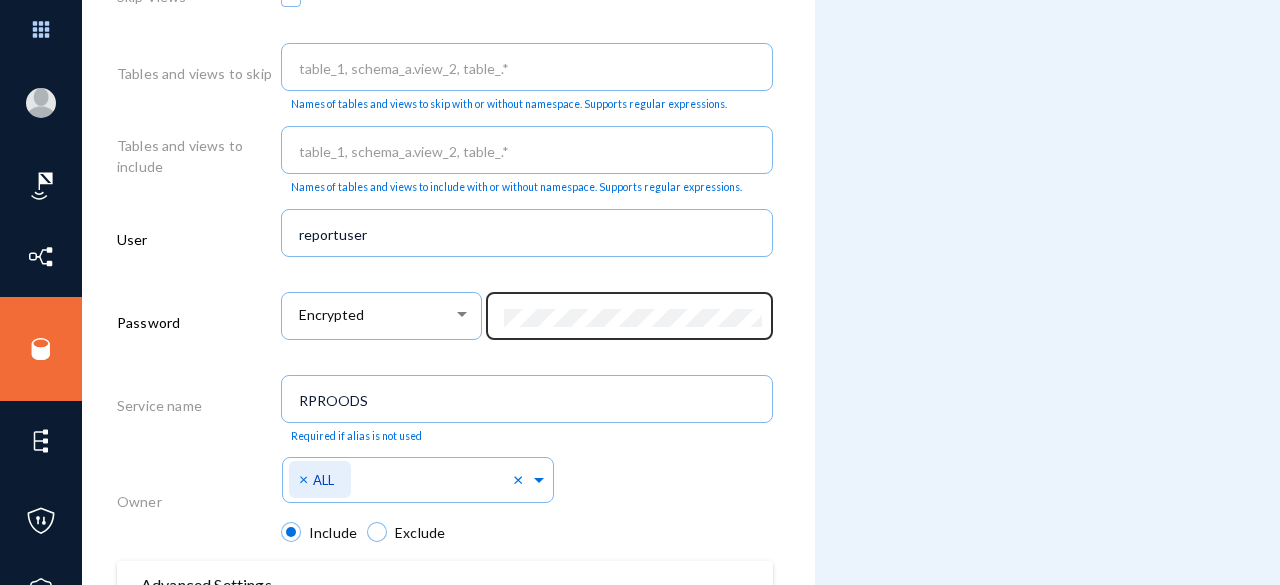 click 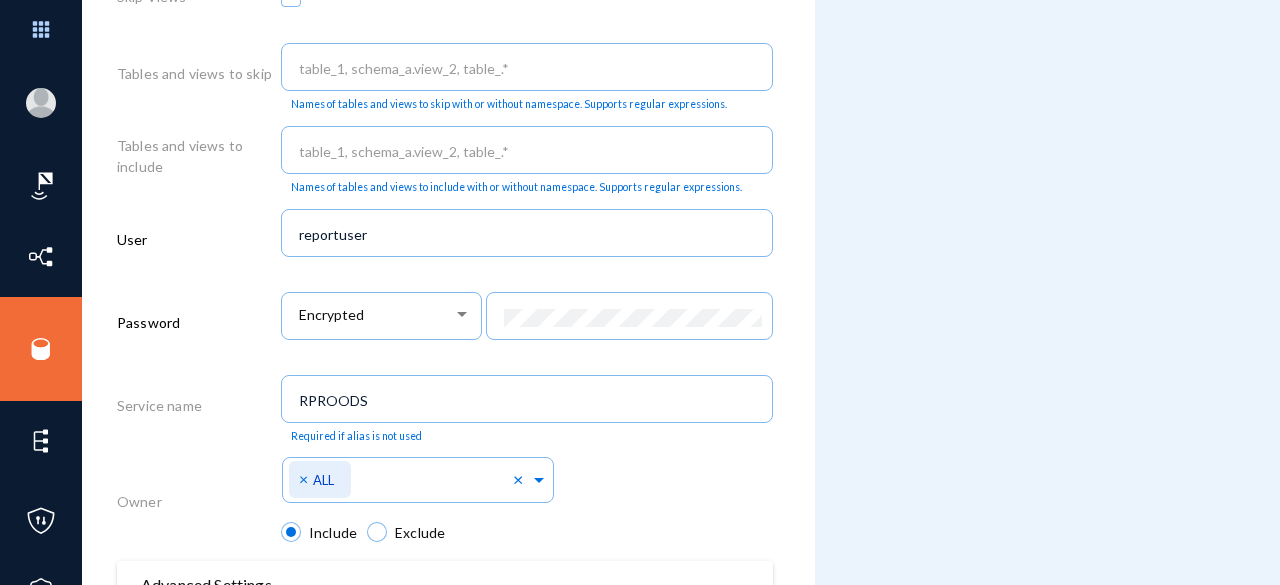 scroll, scrollTop: 0, scrollLeft: 0, axis: both 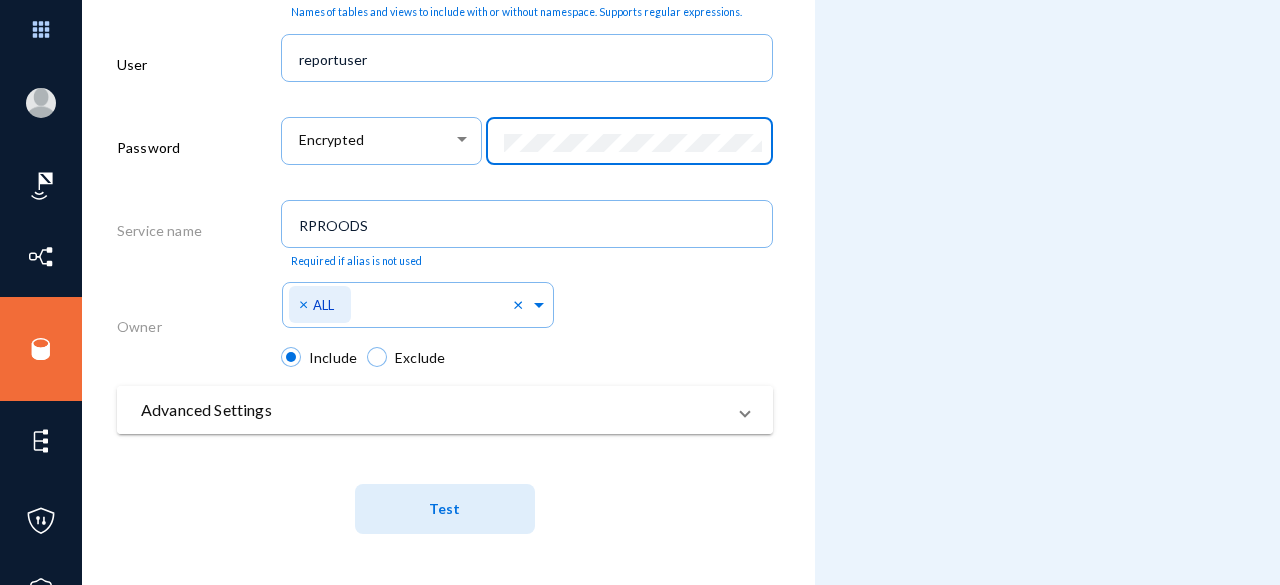 click on "Advanced Settings" at bounding box center (433, 410) 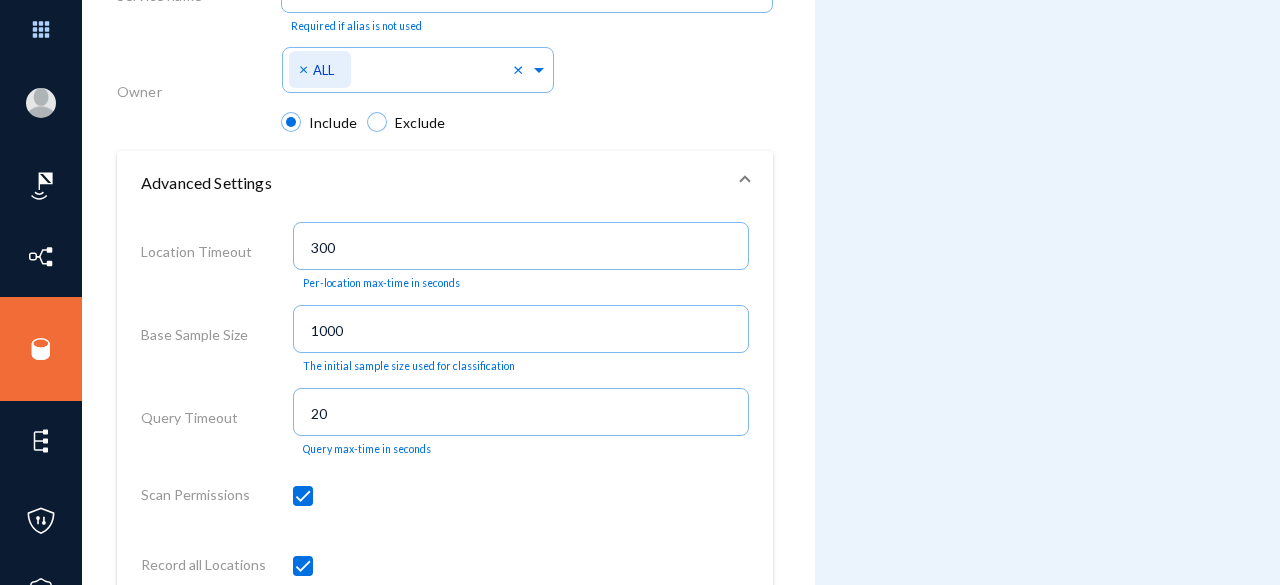 scroll, scrollTop: 1434, scrollLeft: 0, axis: vertical 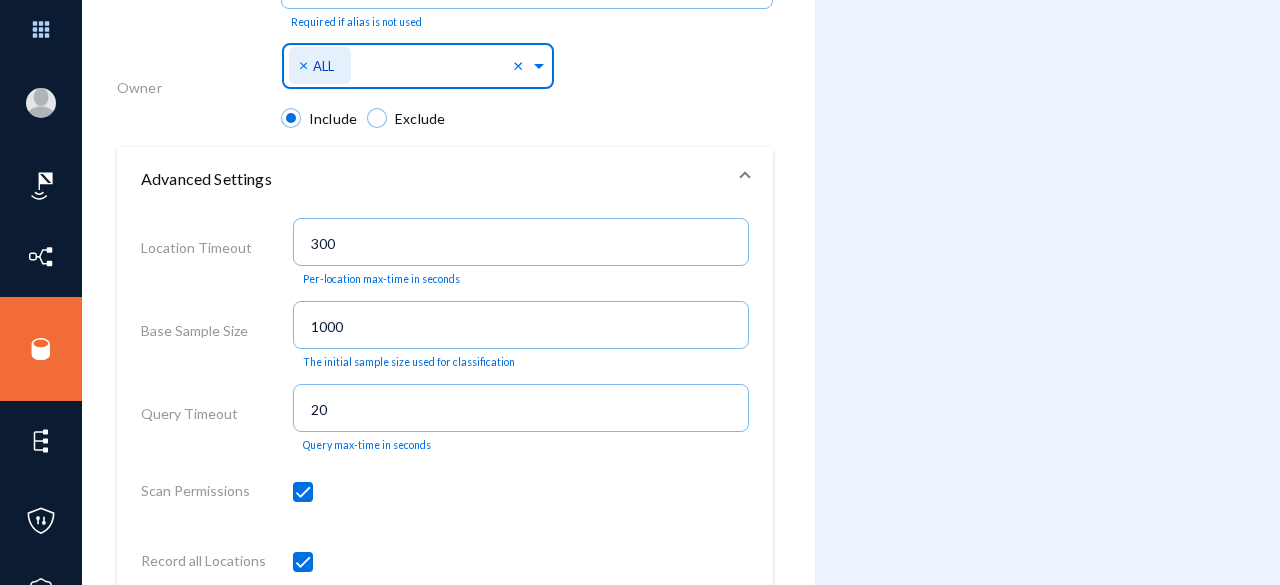click 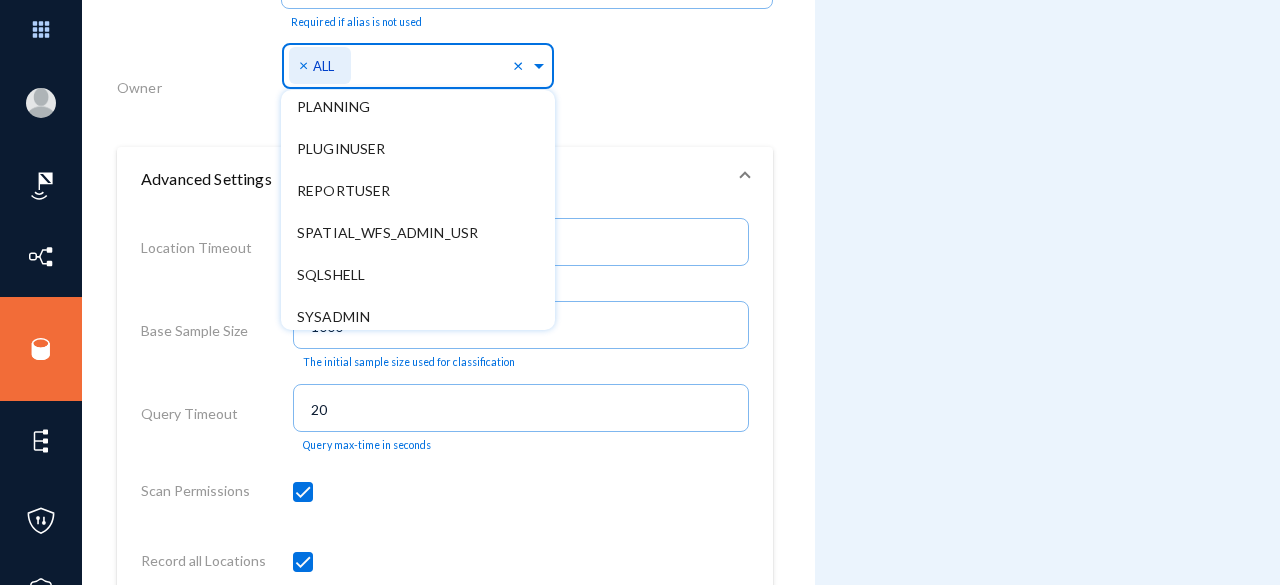 scroll, scrollTop: 4296, scrollLeft: 0, axis: vertical 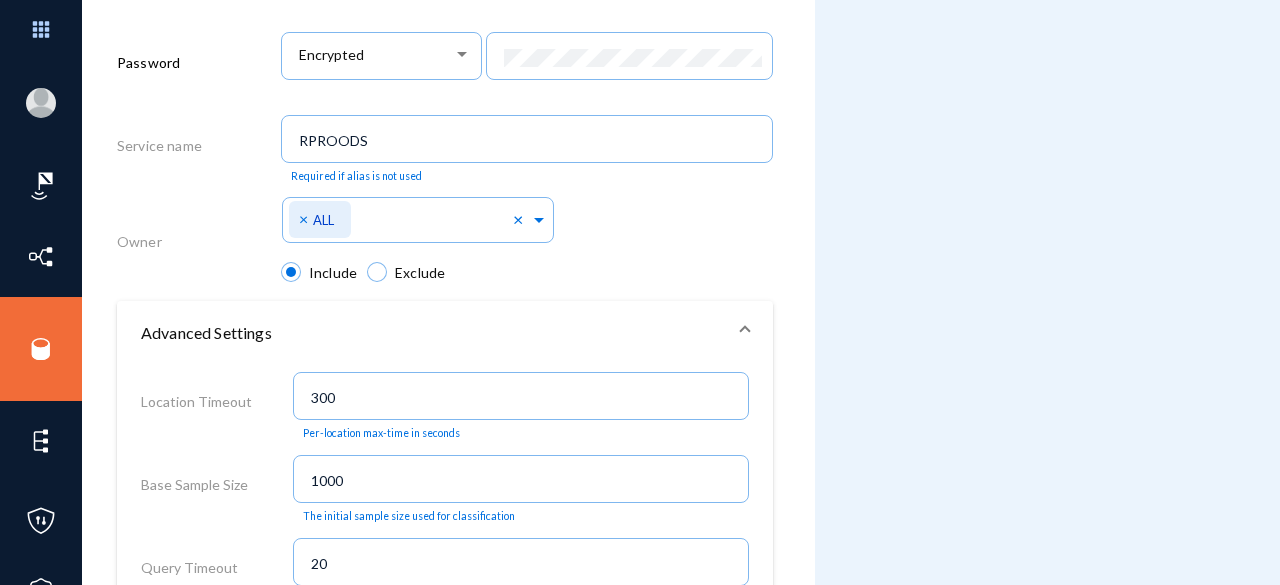 click on "Select Namespace × ALL ×" 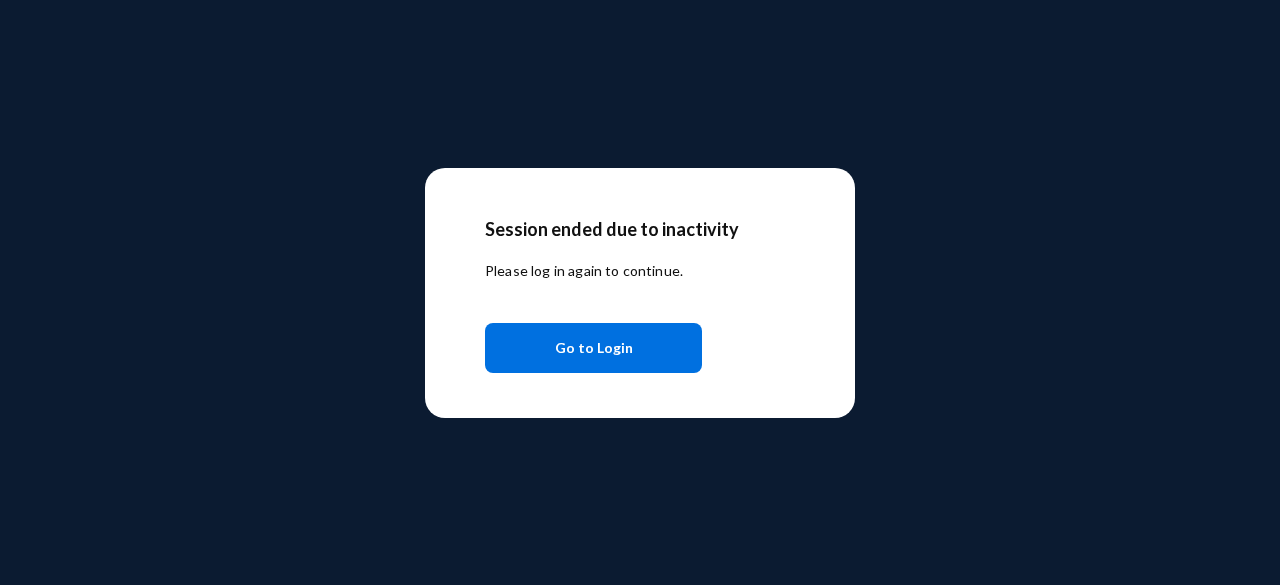 scroll, scrollTop: 0, scrollLeft: 0, axis: both 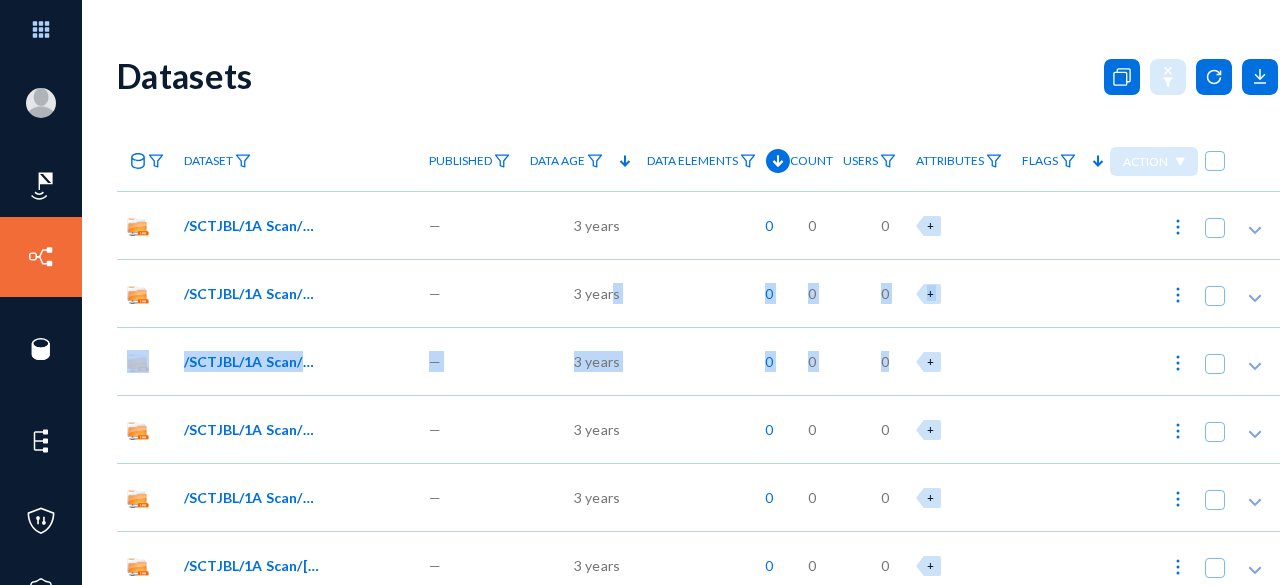 drag, startPoint x: 0, startPoint y: 0, endPoint x: 602, endPoint y: 273, distance: 661.0091 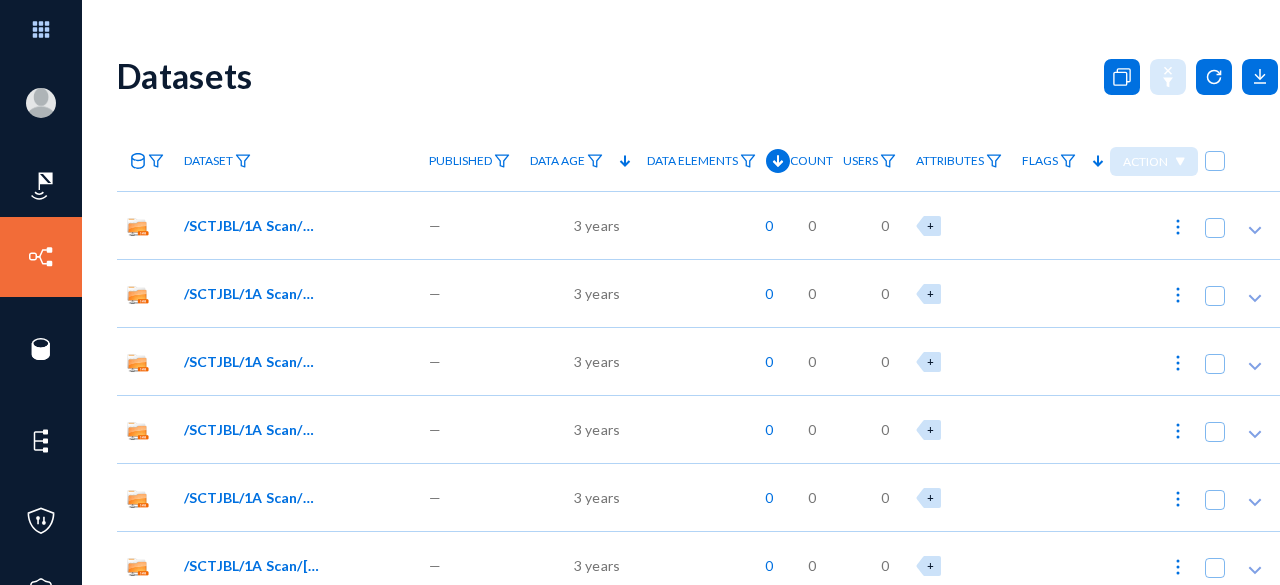 click on "Datasets" 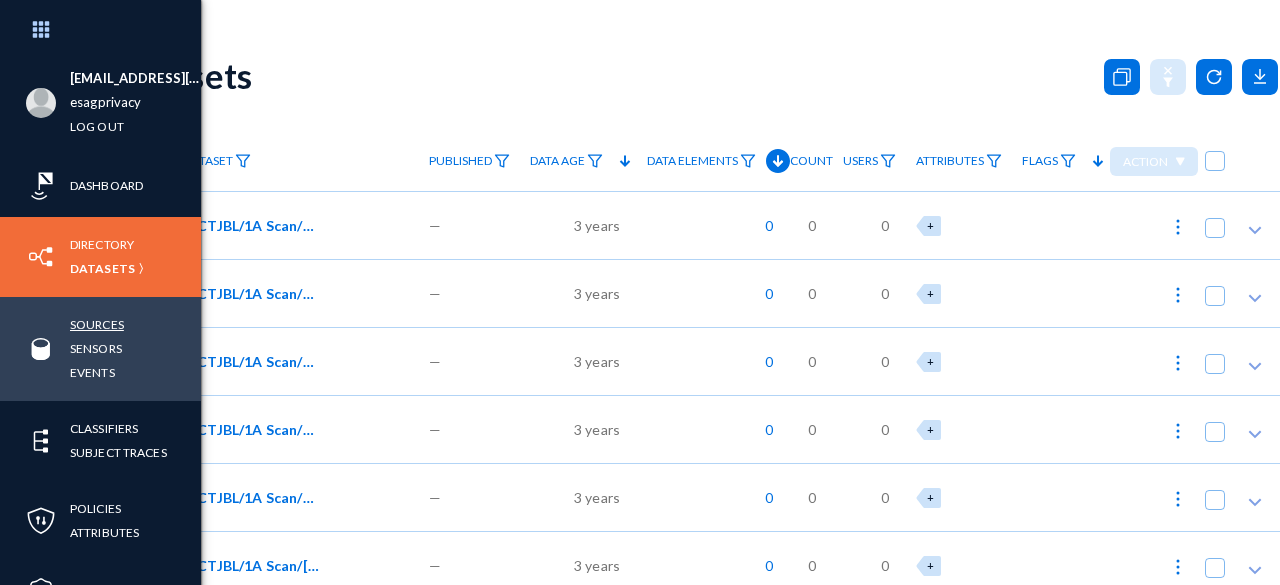 click on "Sources" at bounding box center (97, 324) 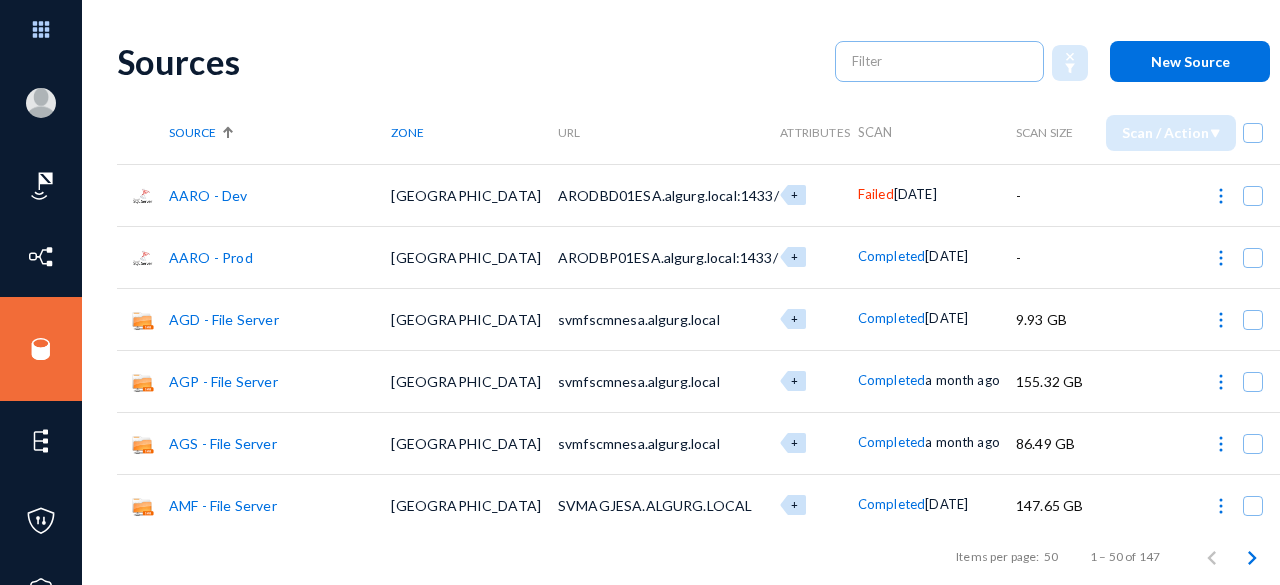 scroll, scrollTop: 0, scrollLeft: 0, axis: both 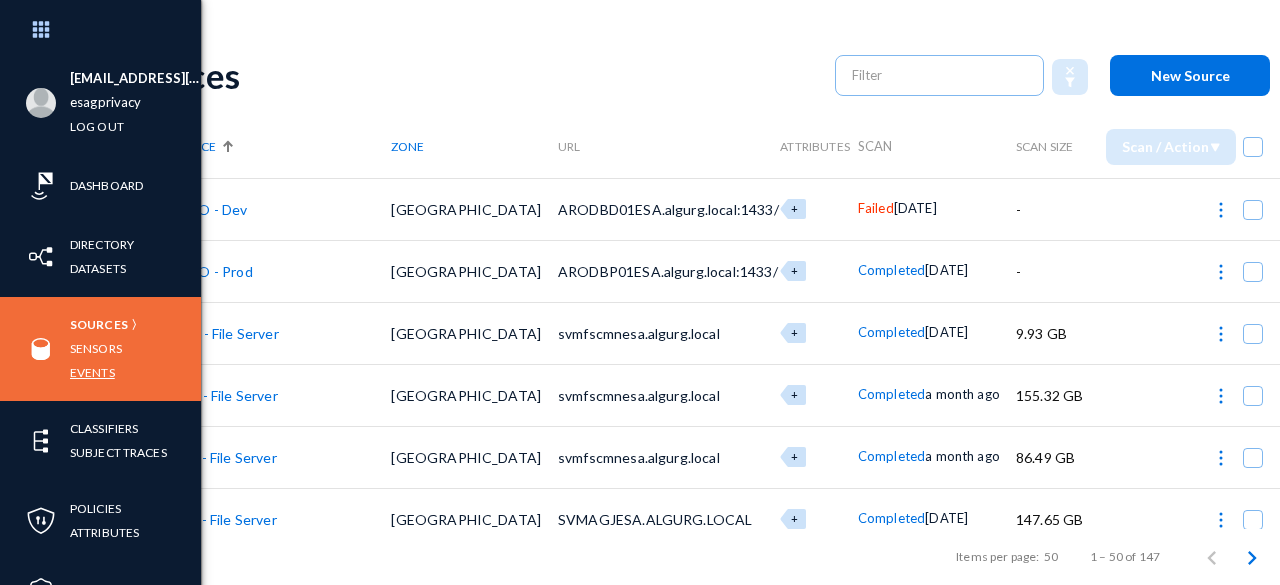click on "Events" at bounding box center [92, 372] 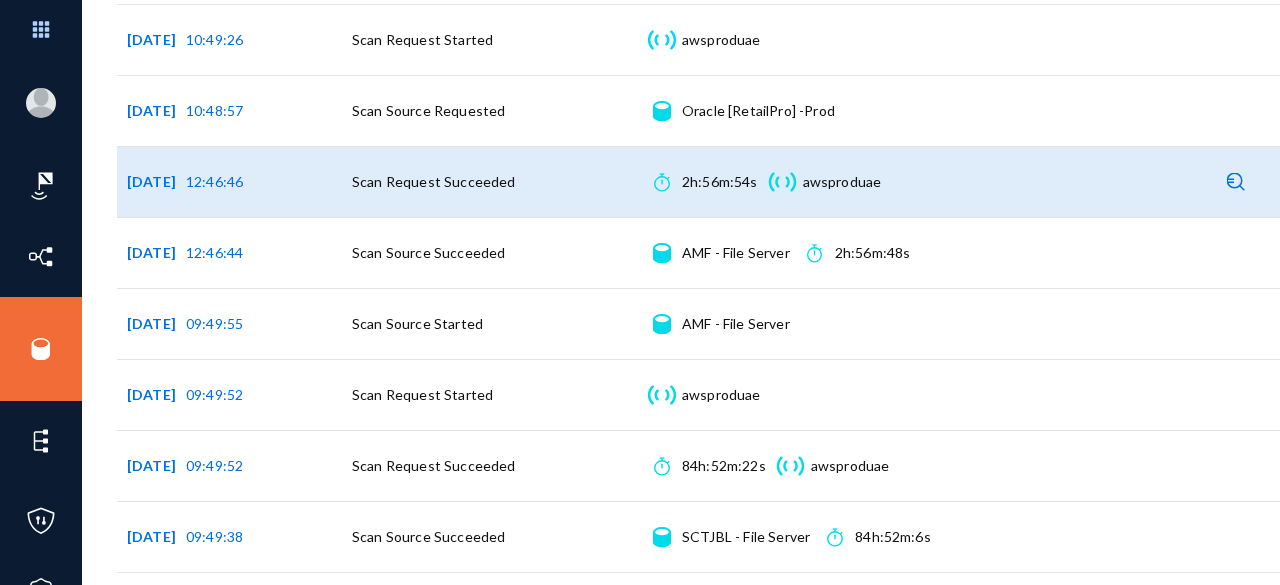 scroll, scrollTop: 442, scrollLeft: 0, axis: vertical 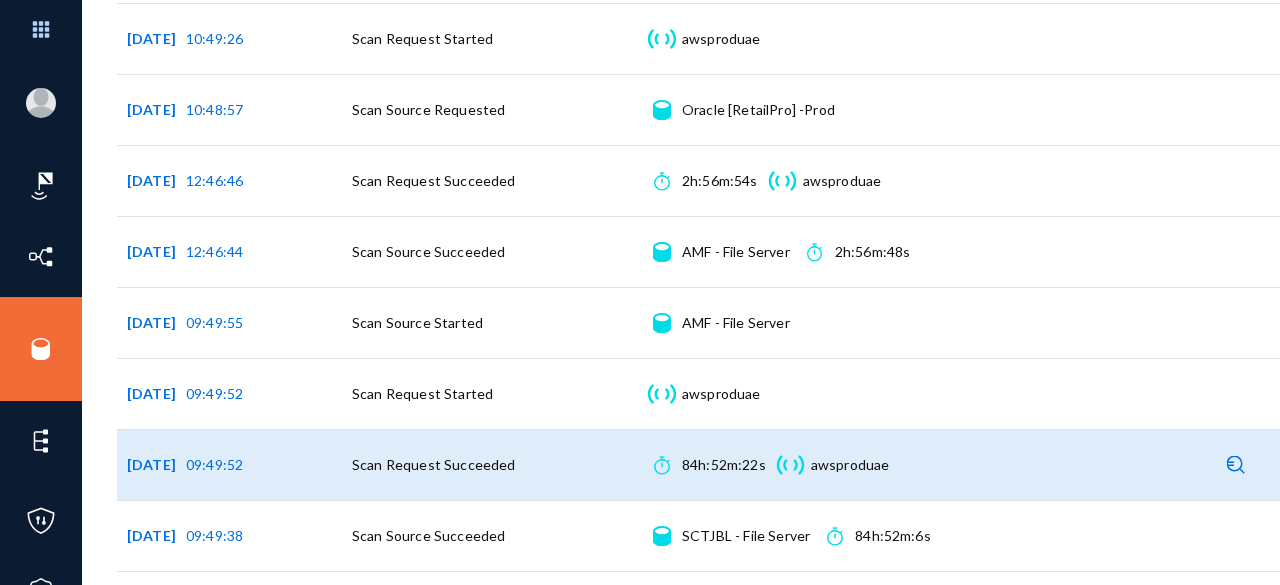 click 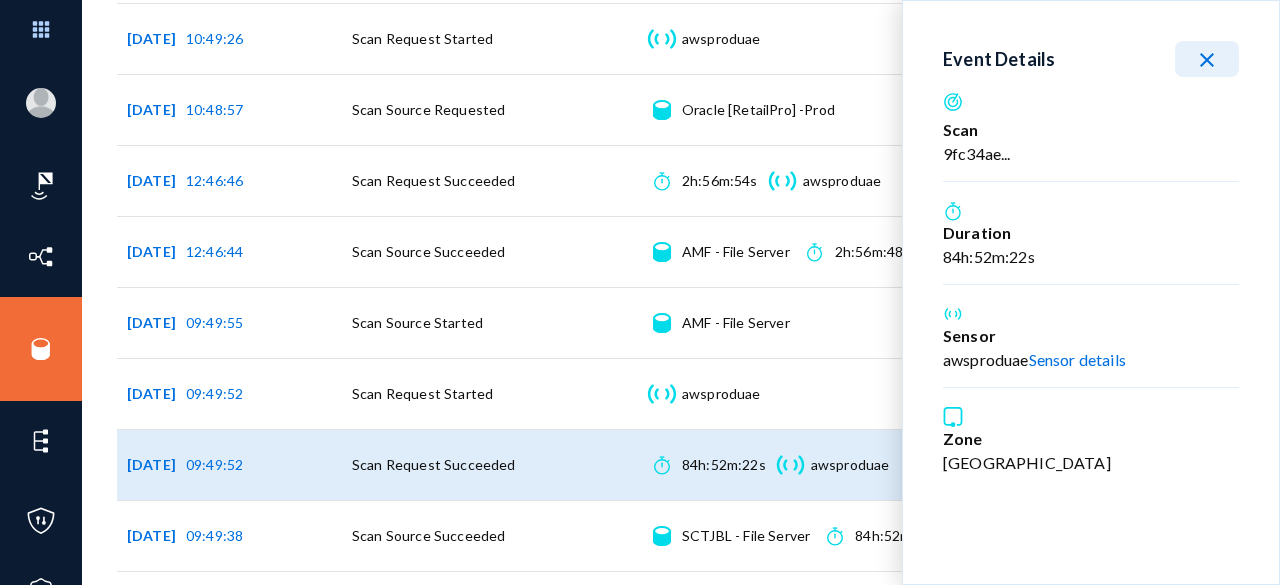click on "close" 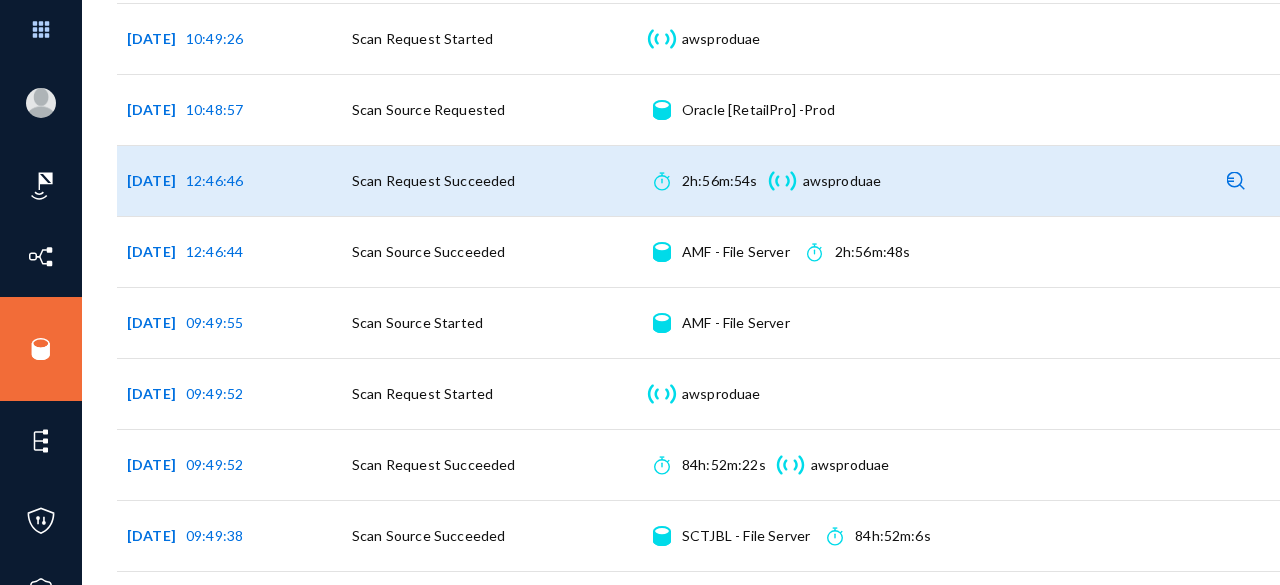 click 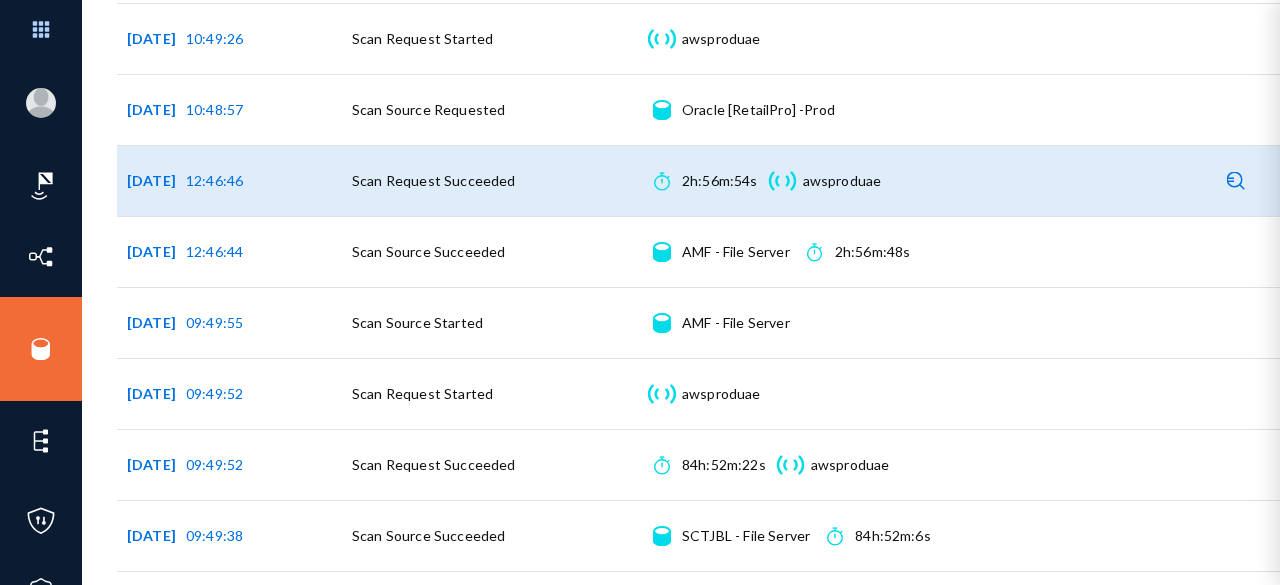 click 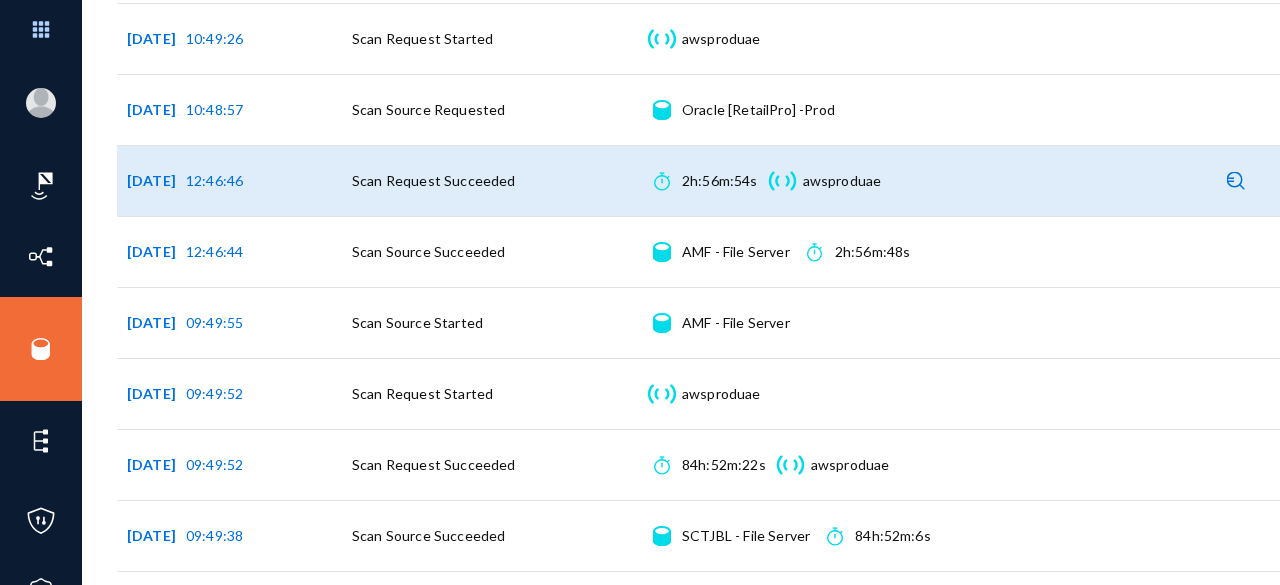 click 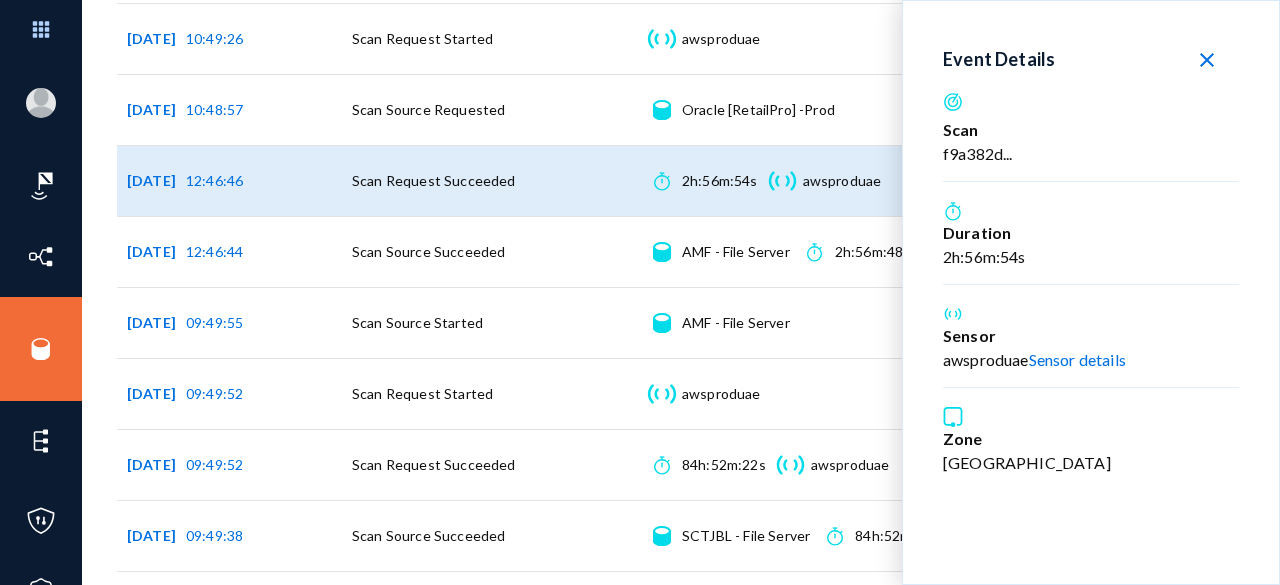 click on "close" 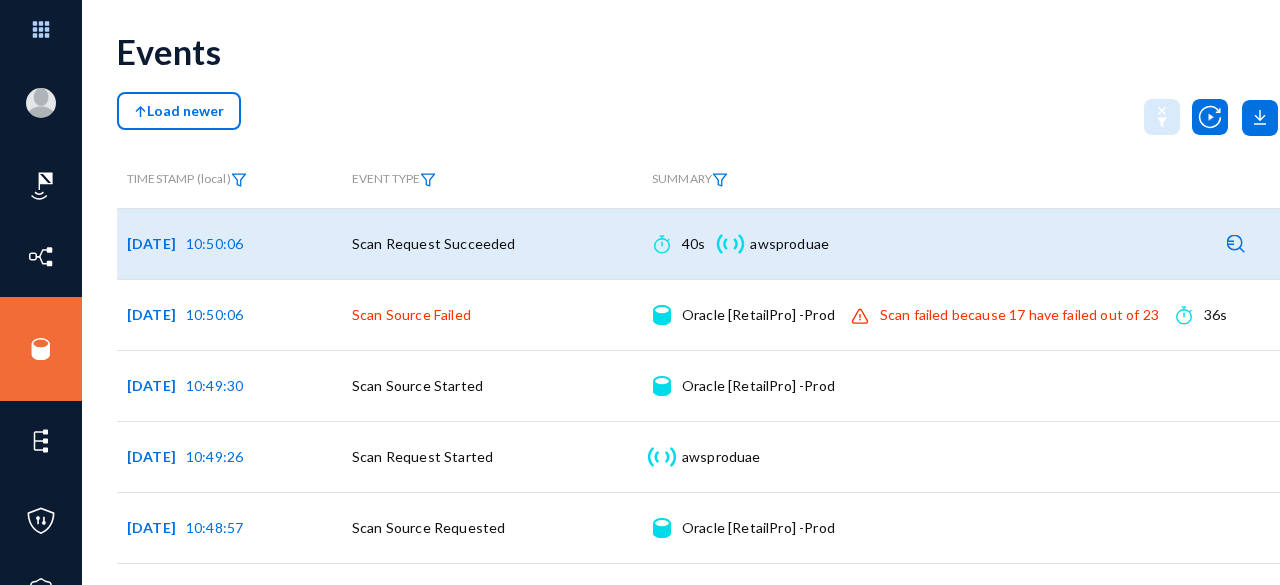 scroll, scrollTop: 23, scrollLeft: 0, axis: vertical 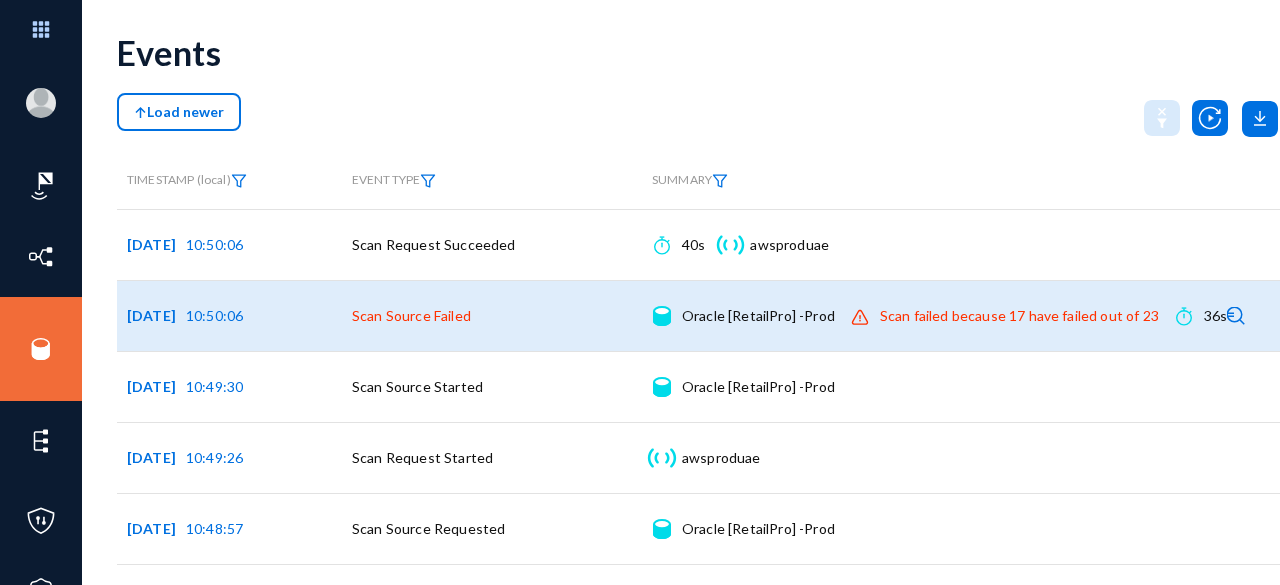 drag, startPoint x: 834, startPoint y: 320, endPoint x: 675, endPoint y: 317, distance: 159.0283 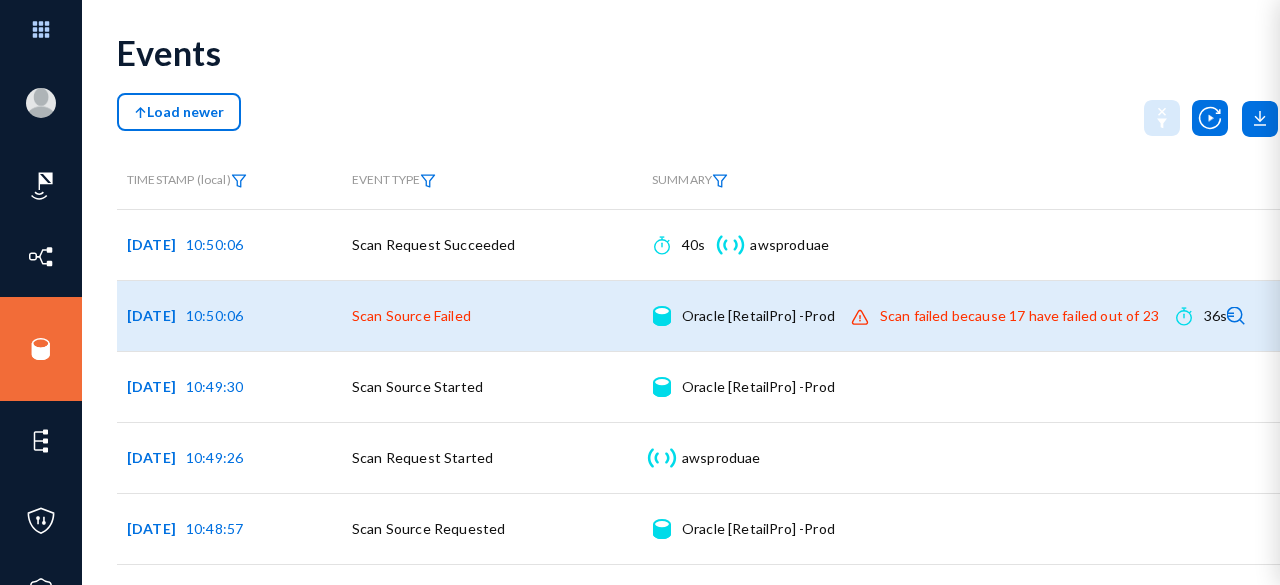 type 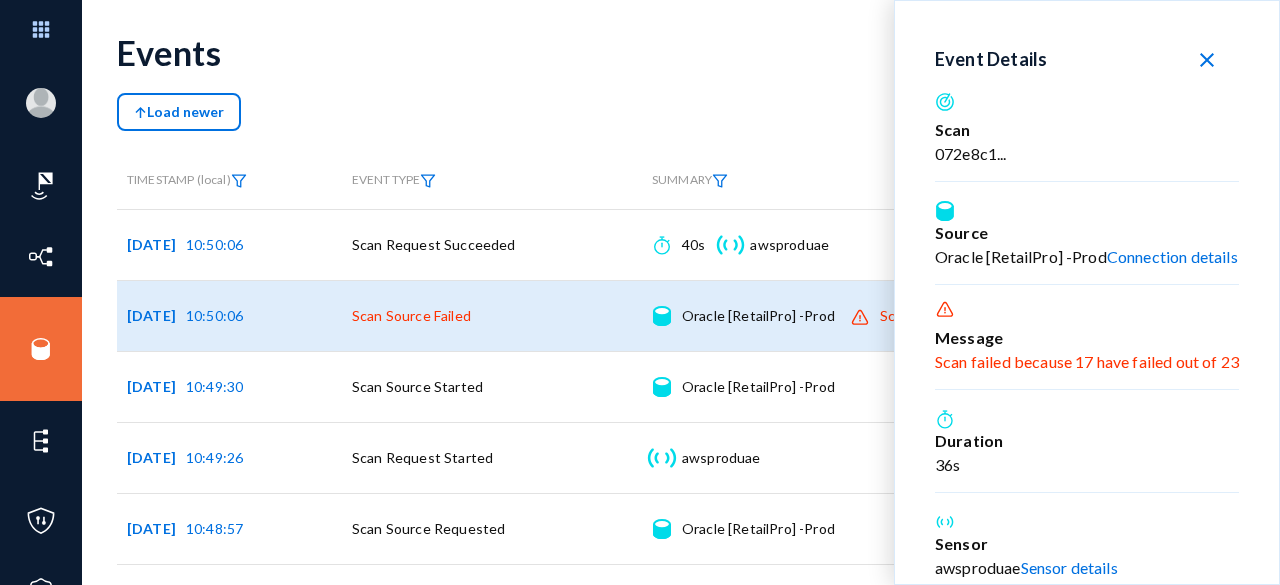 click on "close" 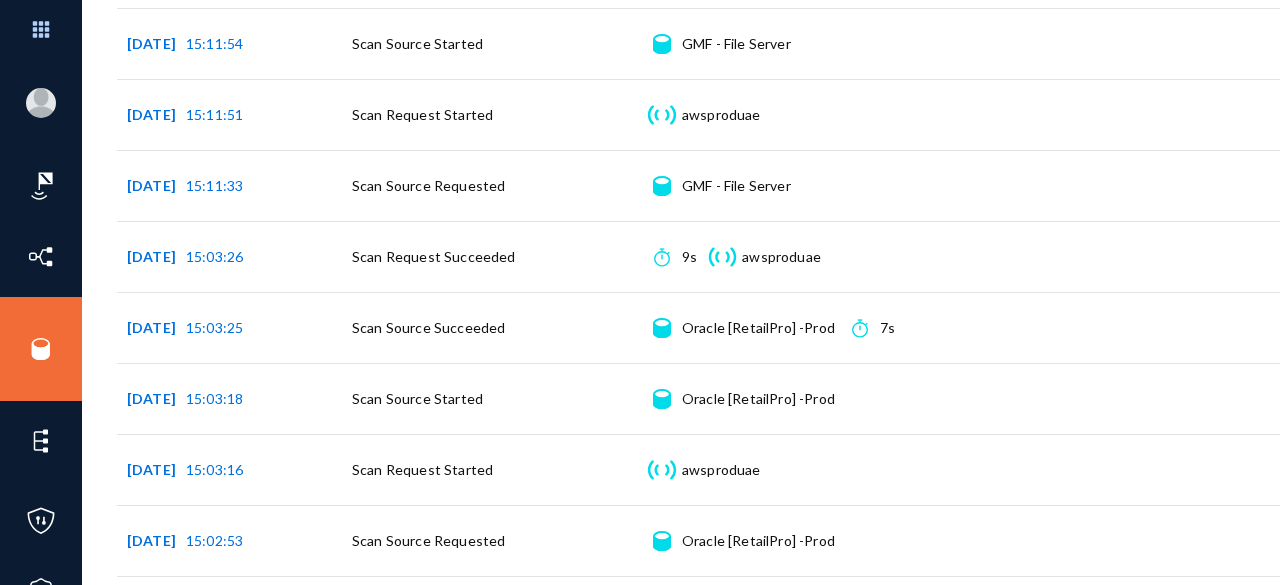 scroll, scrollTop: 2140, scrollLeft: 0, axis: vertical 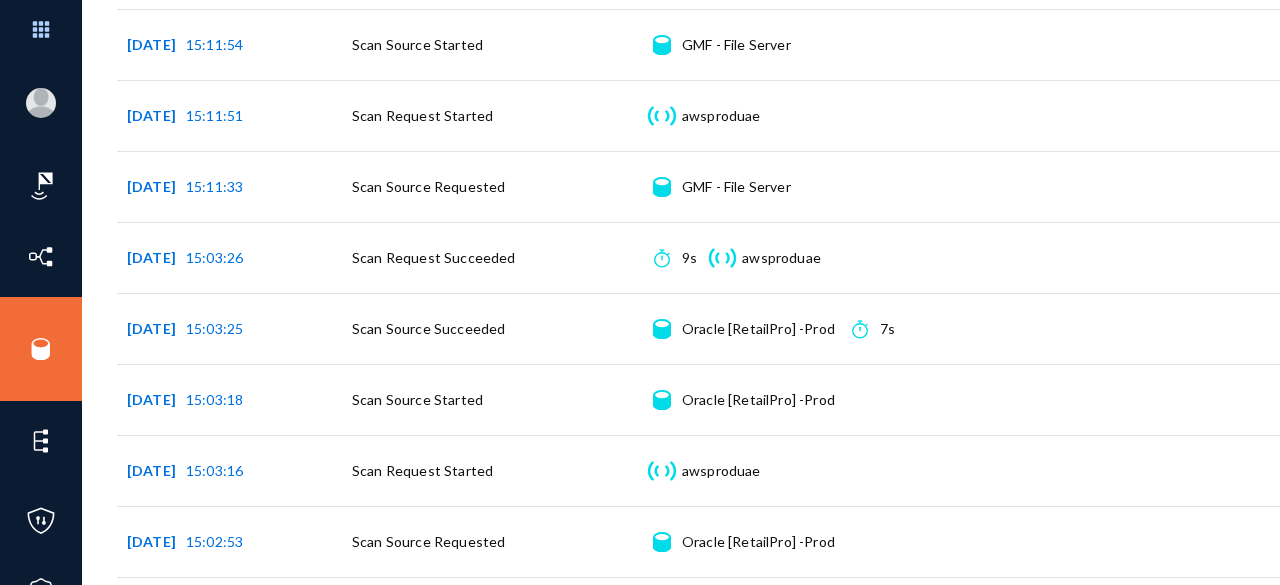 click on "[EMAIL_ADDRESS][DOMAIN_NAME] esagprivacy Log out  Dashboard   Directory   Datasets   Sources   Sensors   Events   Classifiers   Subject Traces   Policies   Attributes   Subject Search  Events  Load newer
TIMESTAMP (local)   EVENT TYPE   SUMMARY  [DATE] 10:50:06  Scan Request Succeeded   Duration   40s   Sensor   awsproduae   Sensor details  [DATE] 10:50:06  Scan Source Failed   Source   Oracle [RetailPro] -Prod   Connection details
.st0{fill:#FF3200;}
Message   Scan failed because 17 have failed out of 23   Duration   36s  [DATE] 10:49:30  Scan Source Started   Source   Oracle [RetailPro] -Prod   Connection details  [DATE] 10:49:26  Scan Request Started   Sensor   awsproduae   Sensor details  [DATE] 10:48:57  Scan Source Requested   Source   Oracle [RetailPro] -Prod   Connection details  [DATE] 12:46:46  Scan Request Succeeded   Duration   2h:56m:54s   Sensor   awsproduae   Sensor details  [DATE] 12:46:44  Source   Duration" at bounding box center (640, 292) 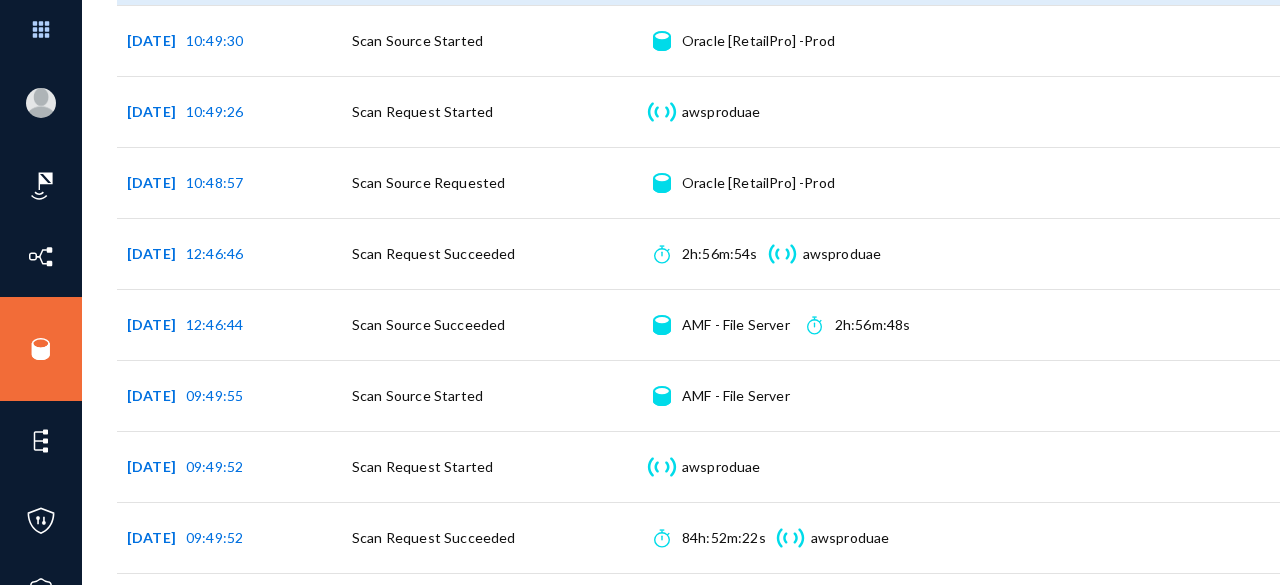 scroll, scrollTop: 370, scrollLeft: 0, axis: vertical 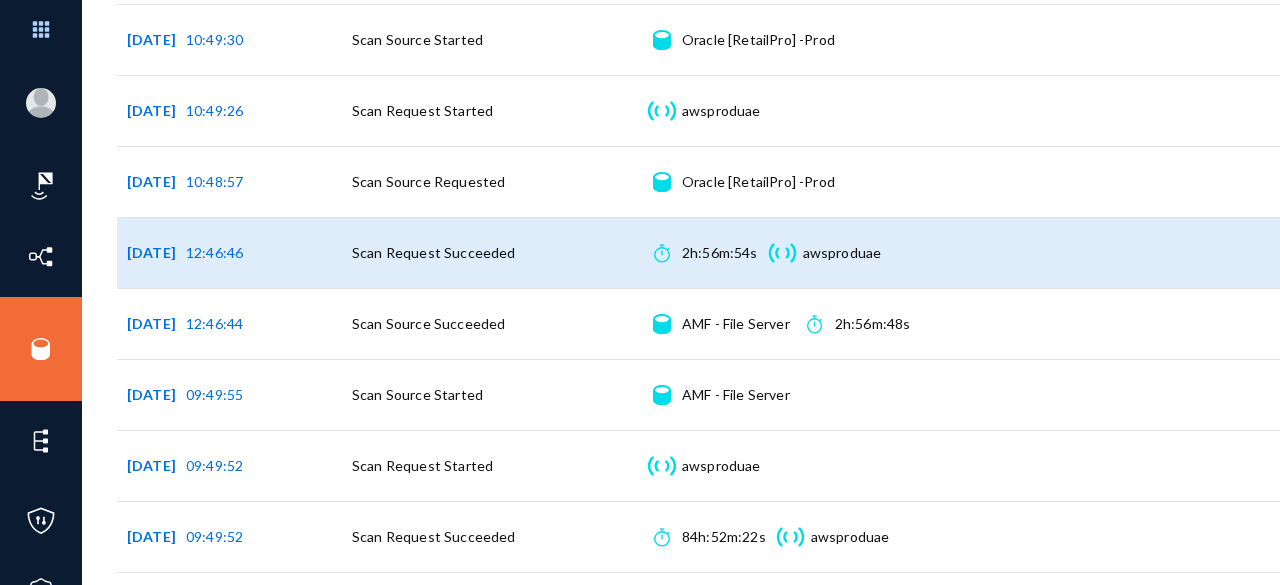 drag, startPoint x: 541, startPoint y: 248, endPoint x: 354, endPoint y: 263, distance: 187.60065 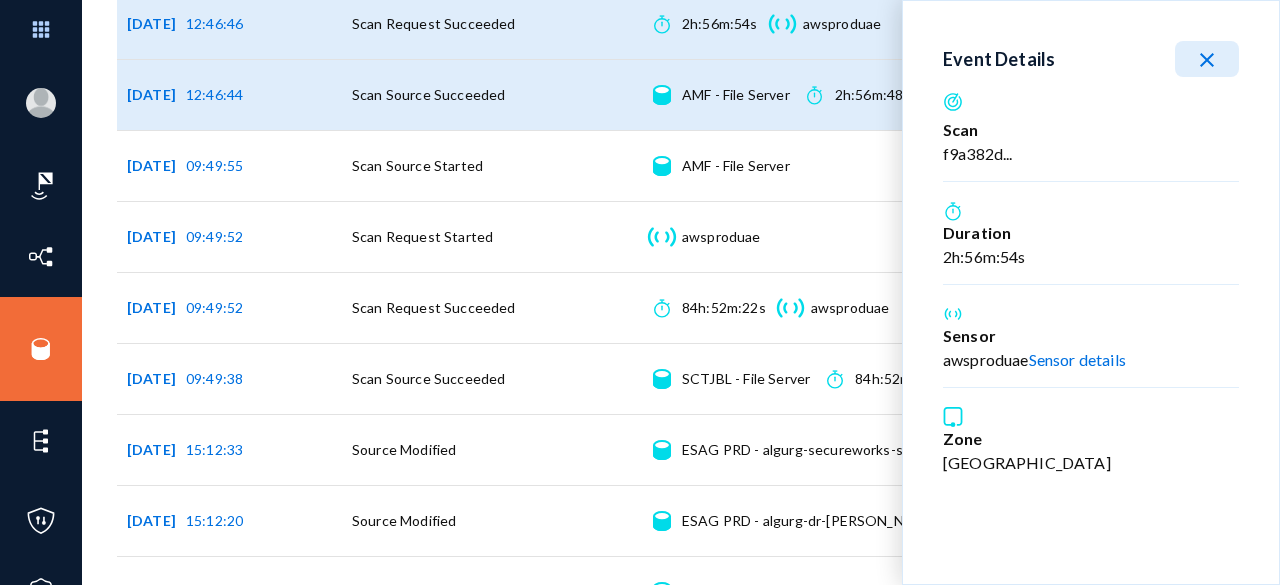scroll, scrollTop: 599, scrollLeft: 42, axis: both 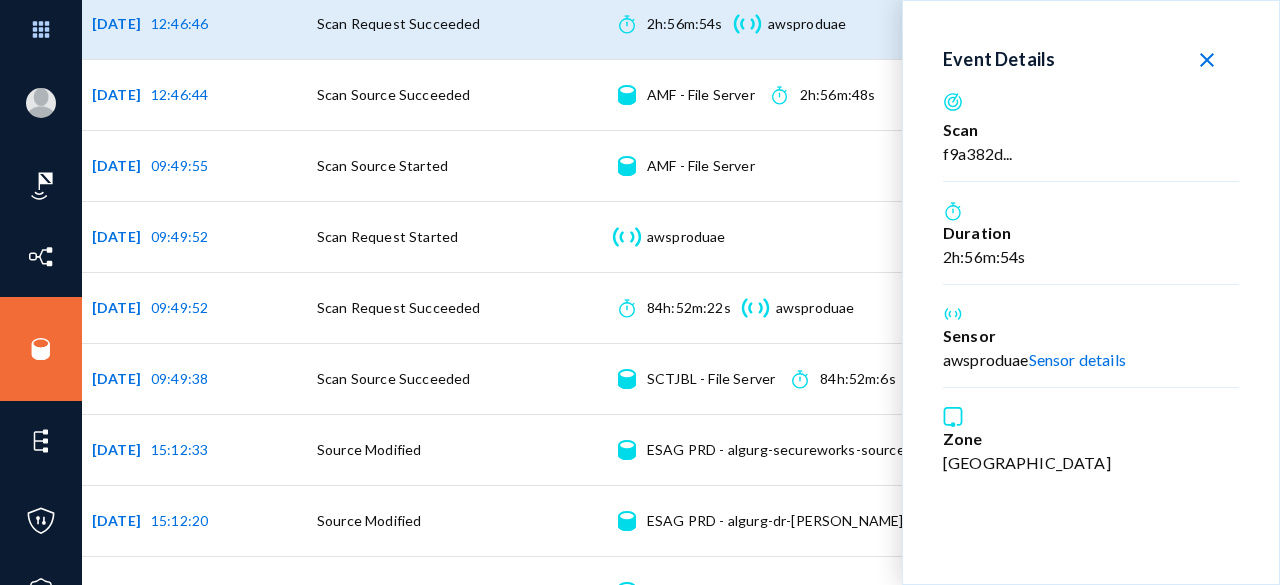 click on "close" 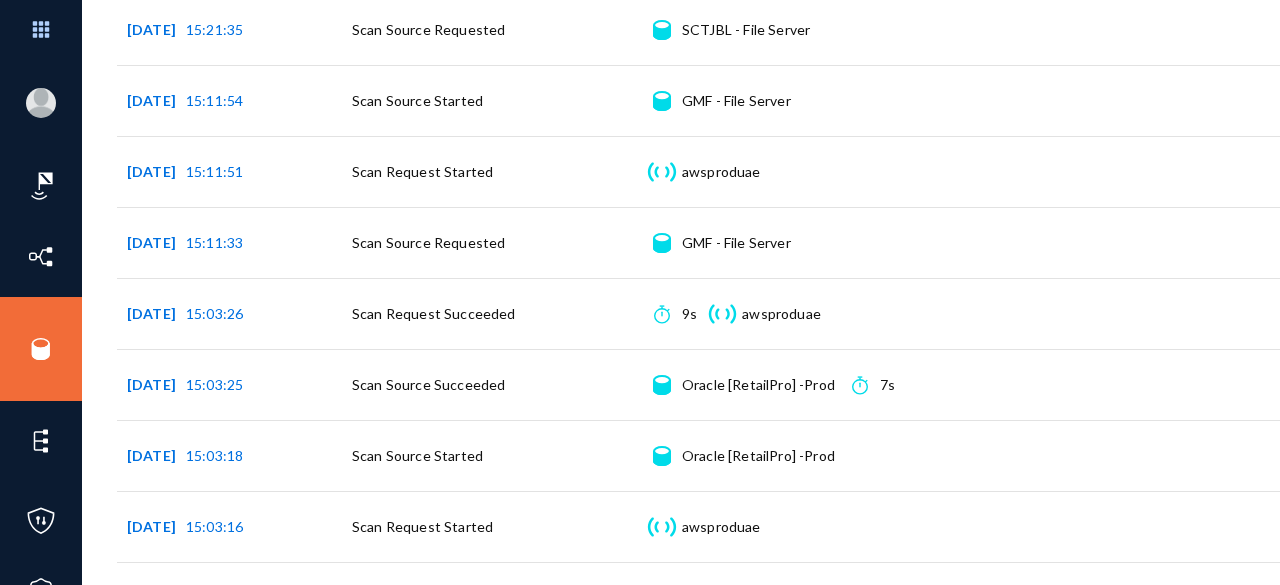 scroll, scrollTop: 2085, scrollLeft: 0, axis: vertical 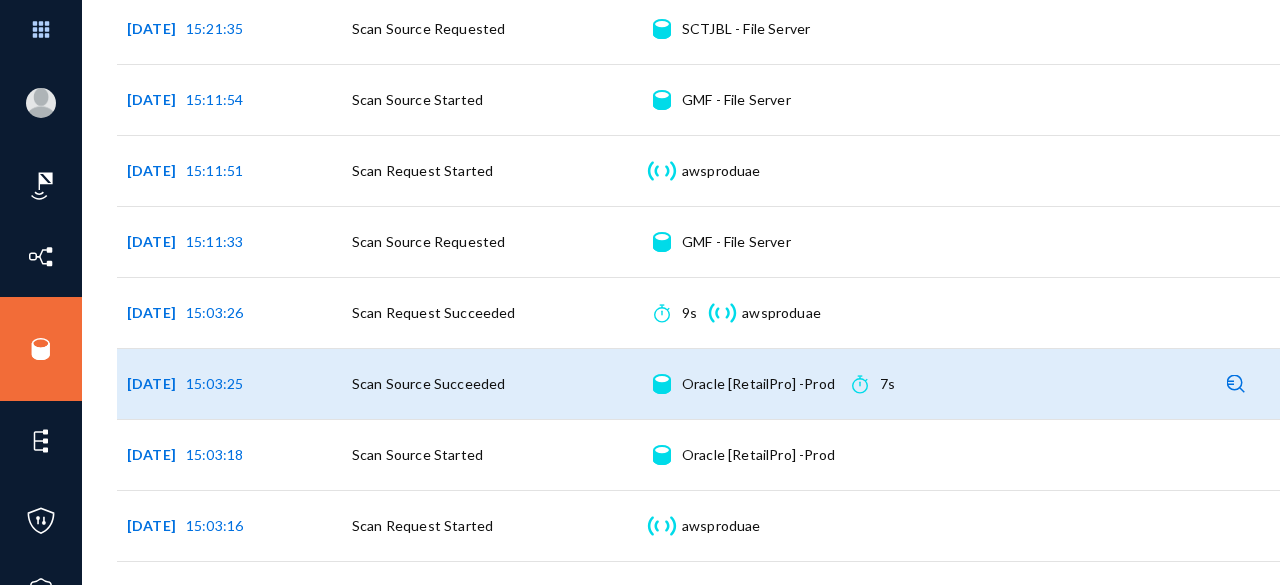 click 